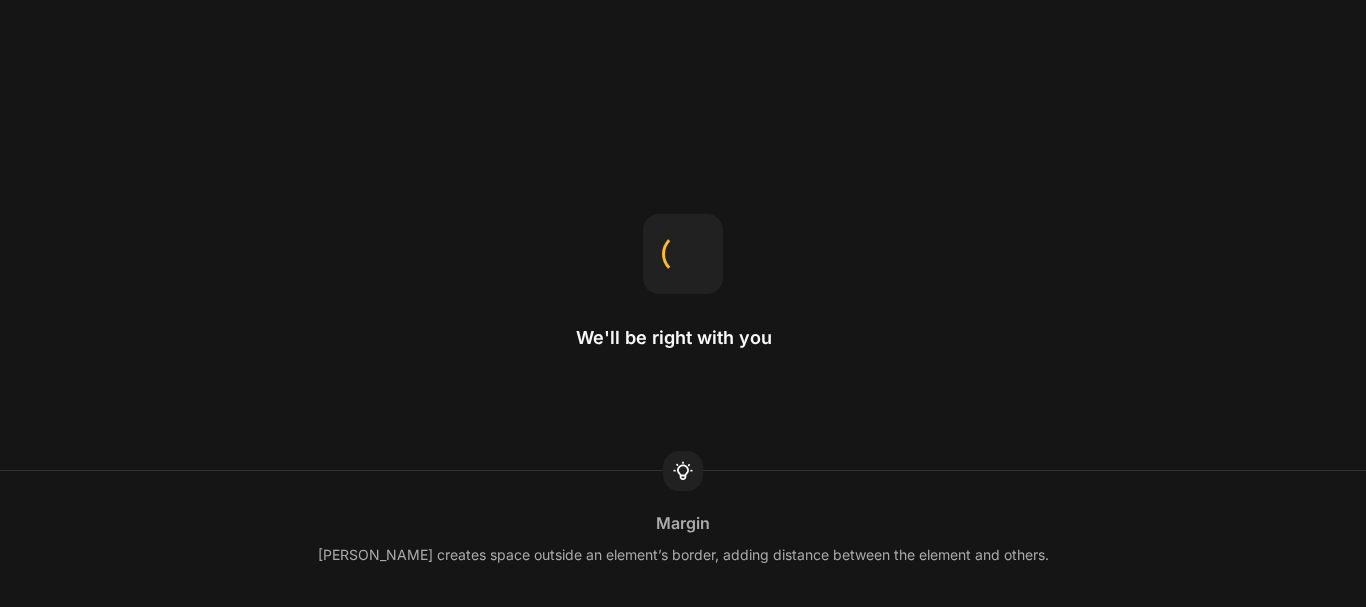 scroll, scrollTop: 0, scrollLeft: 0, axis: both 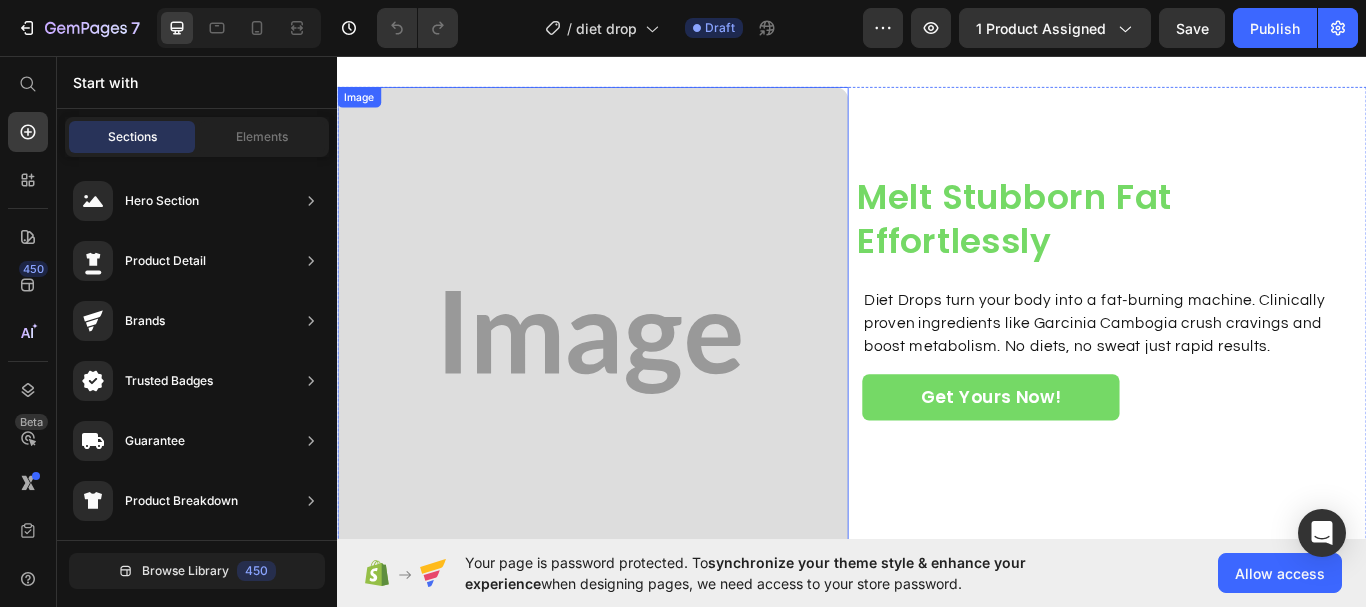click at bounding box center [635, 391] 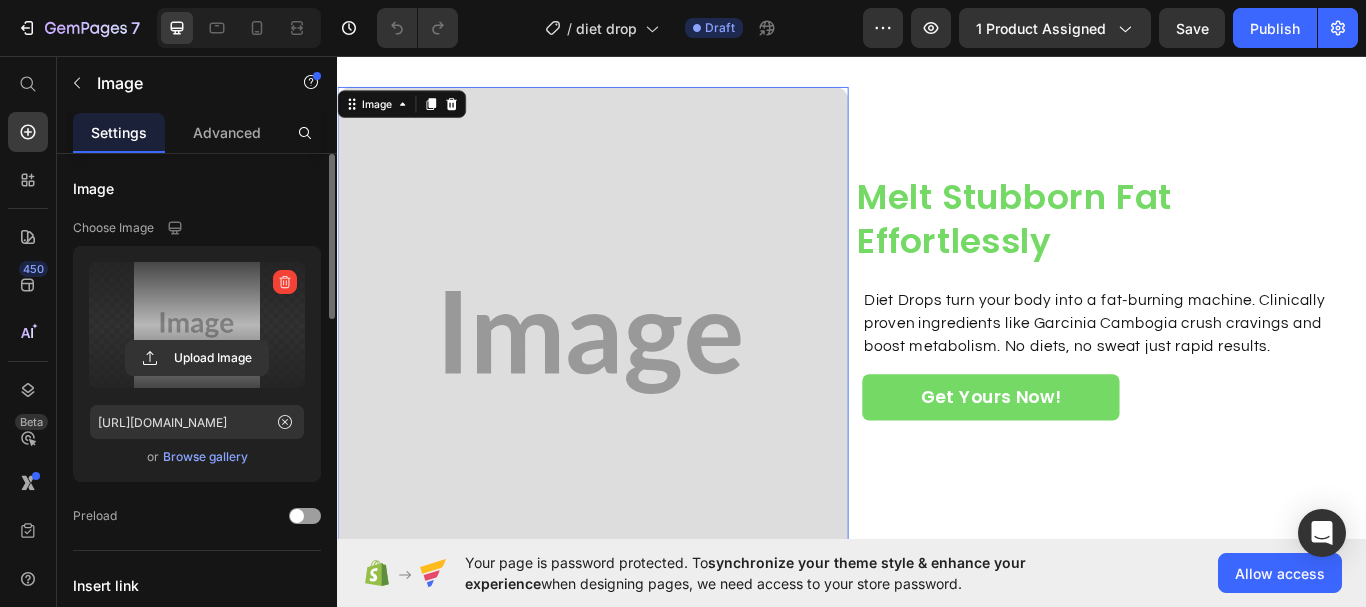 click at bounding box center (197, 325) 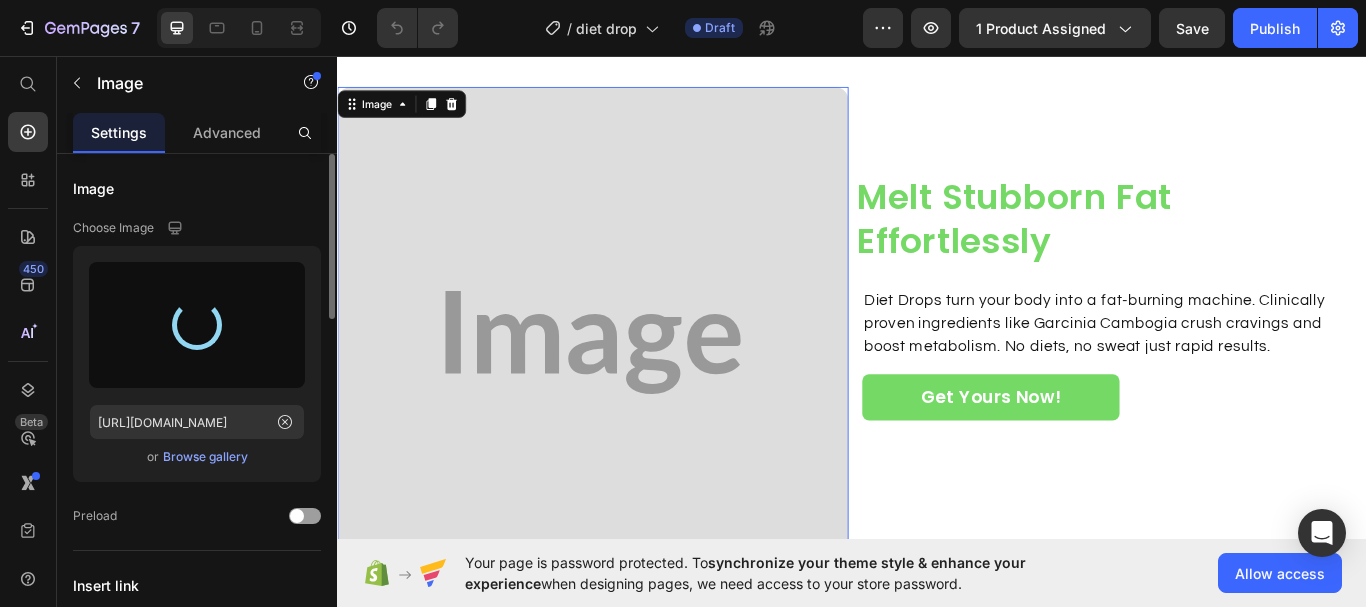 type on "[URL][DOMAIN_NAME]" 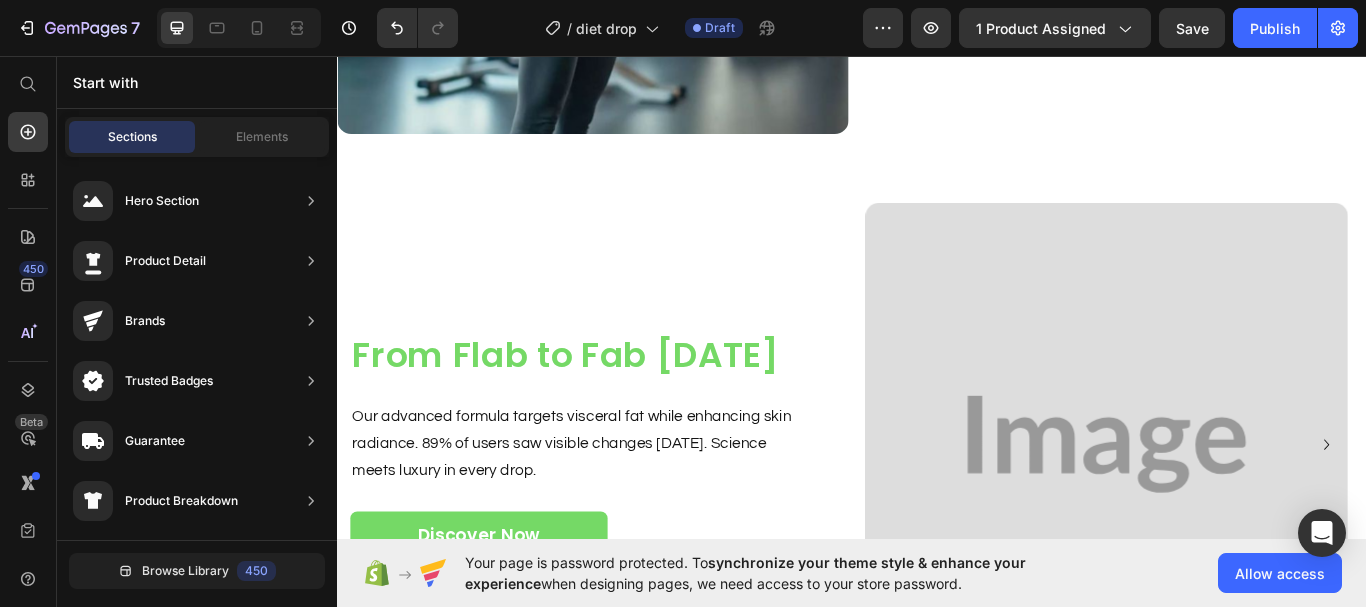 scroll, scrollTop: 1640, scrollLeft: 0, axis: vertical 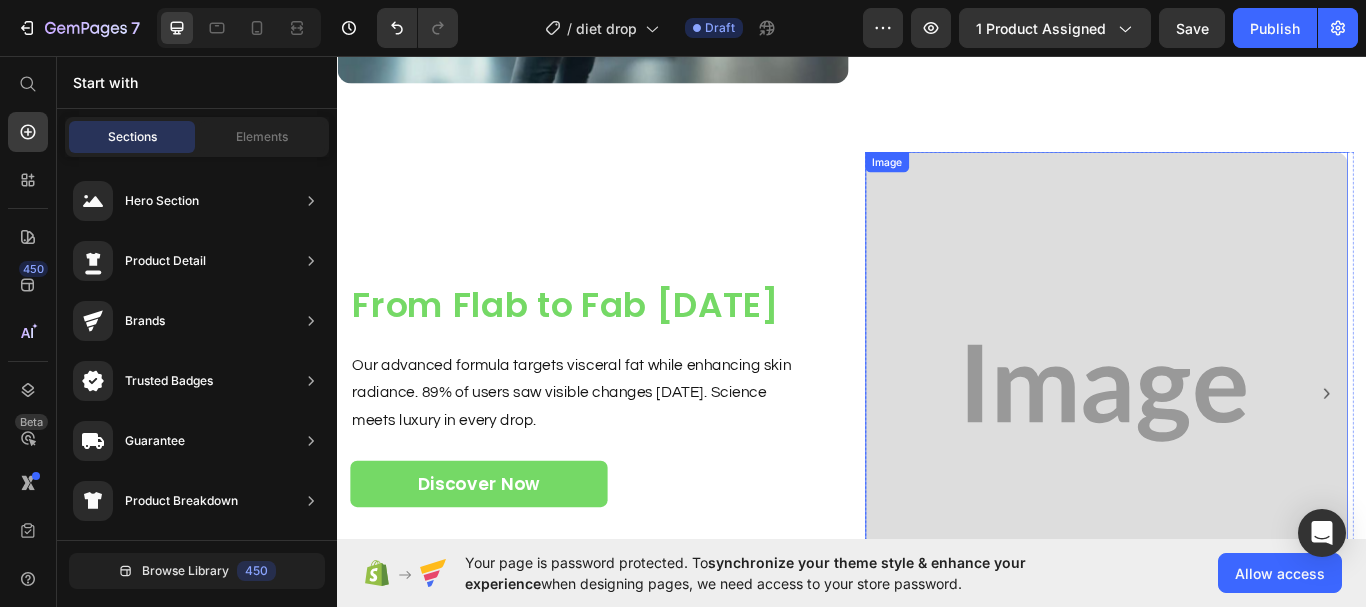 click at bounding box center [1233, 450] 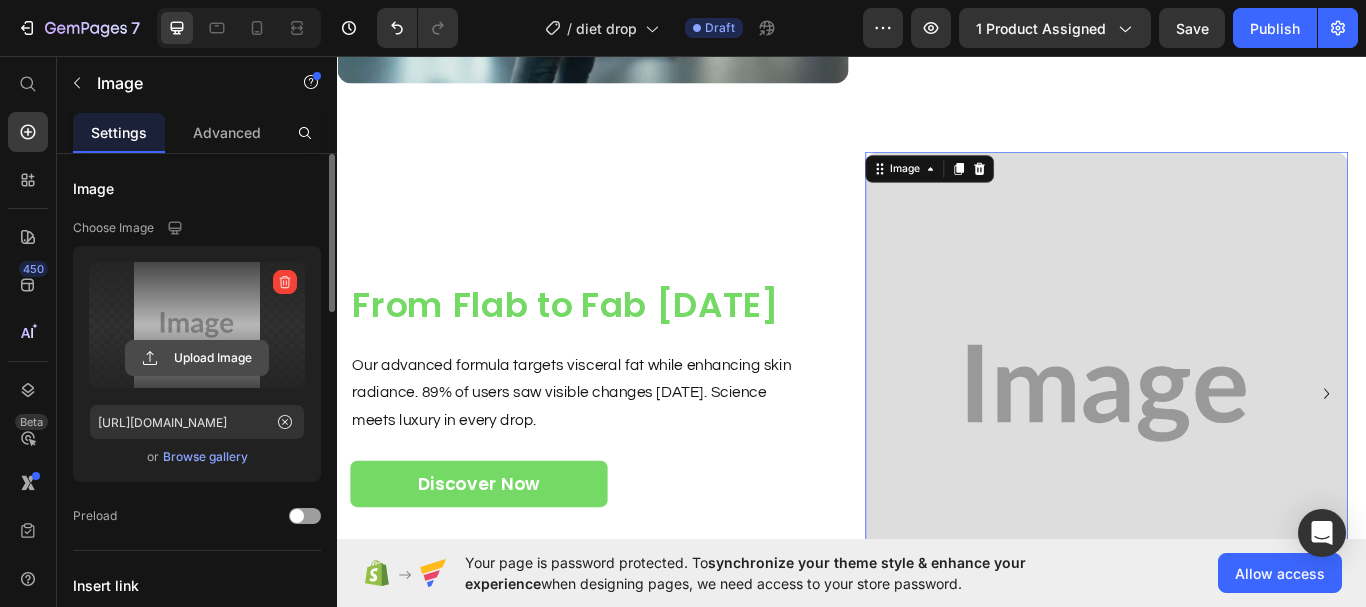 click 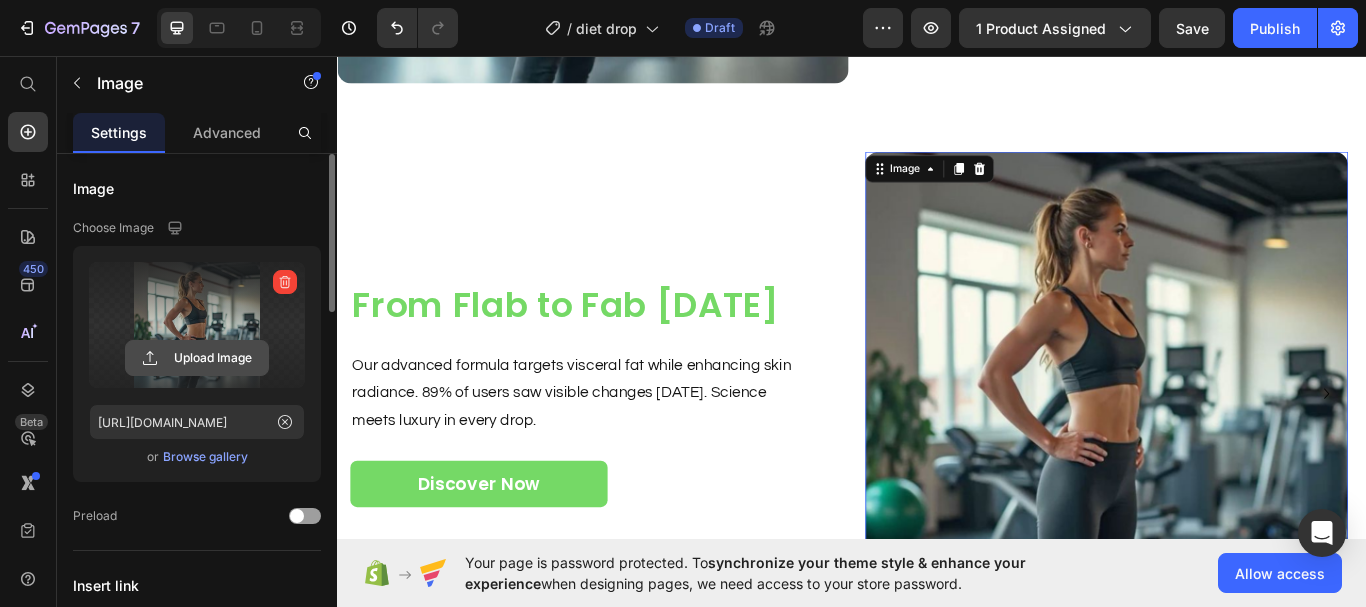 click 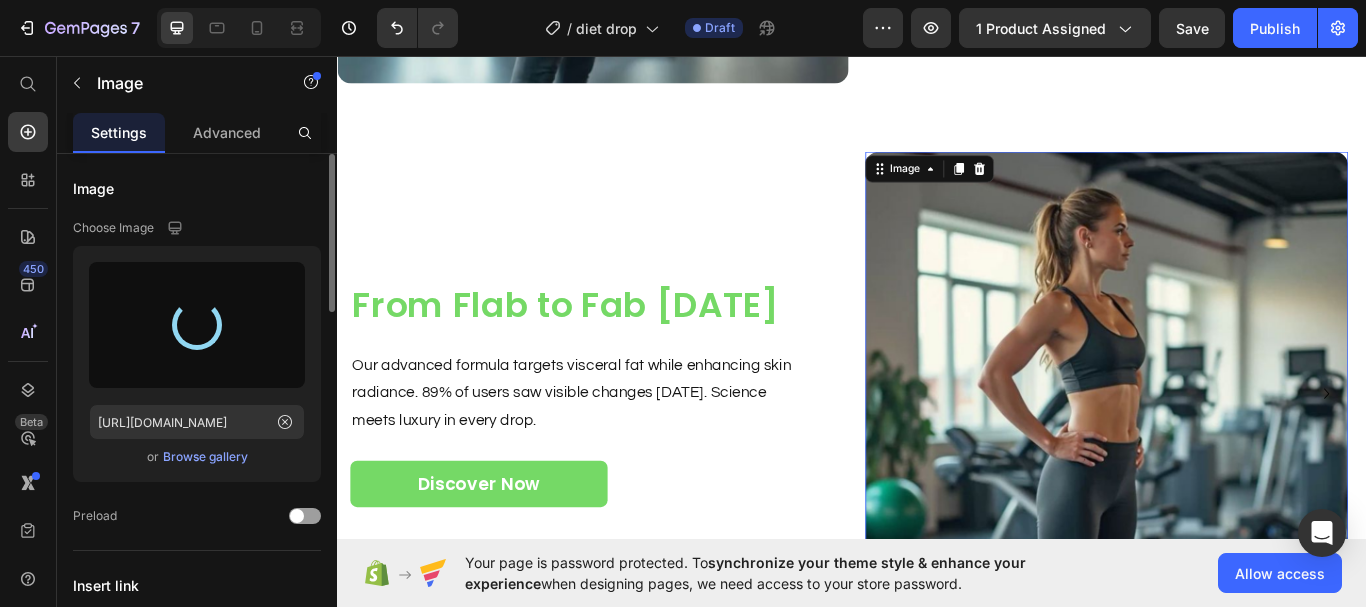 type on "[URL][DOMAIN_NAME]" 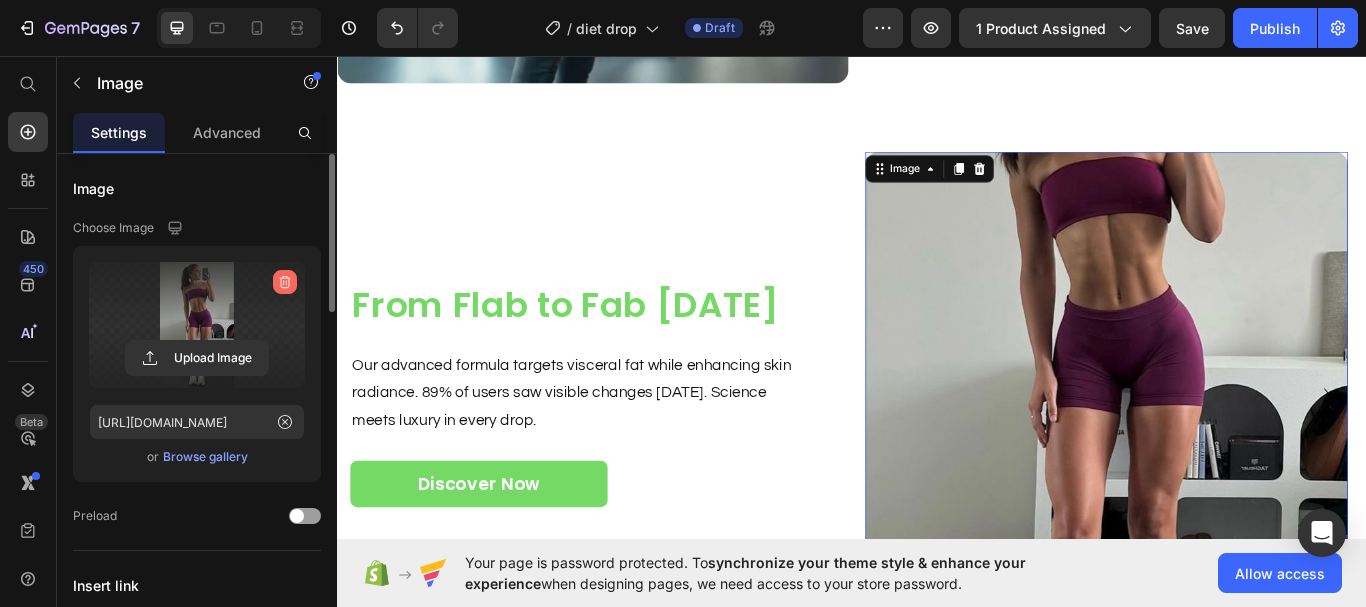 click 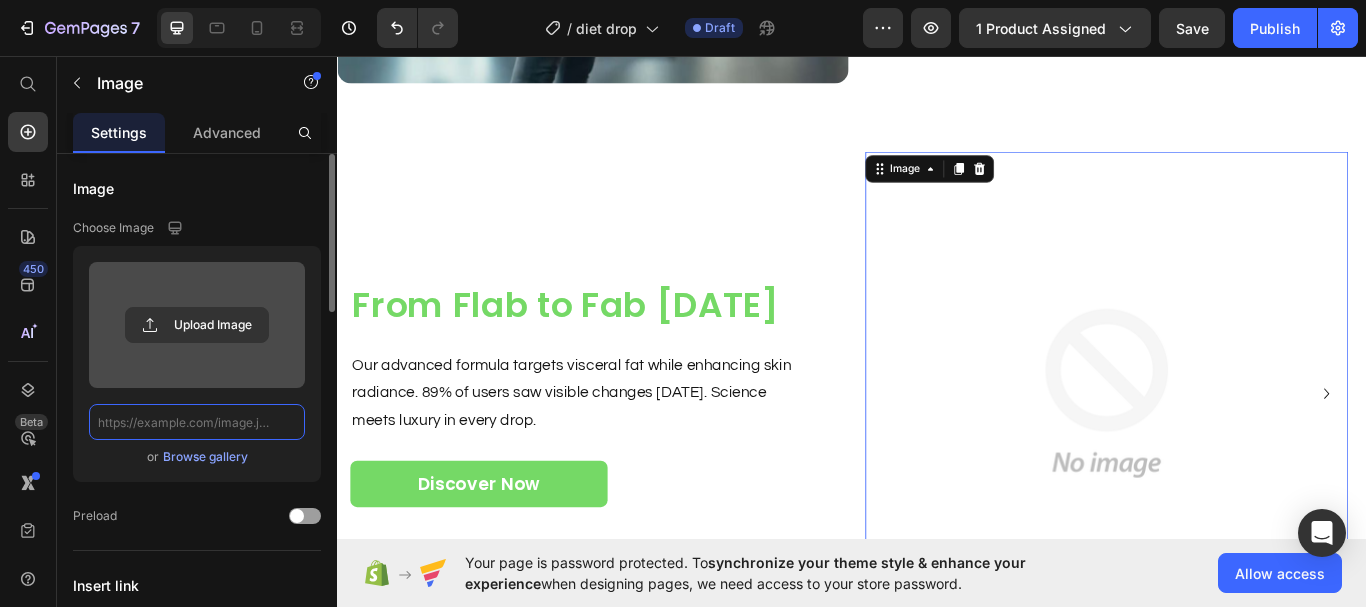 scroll, scrollTop: 0, scrollLeft: 0, axis: both 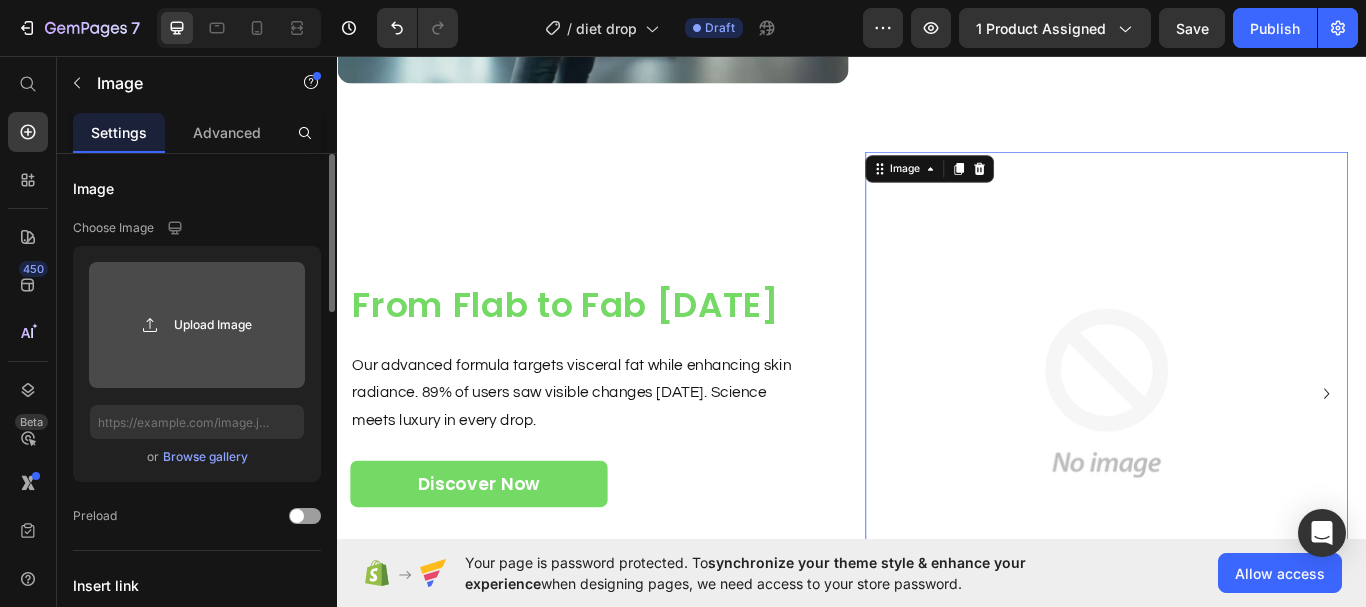 click 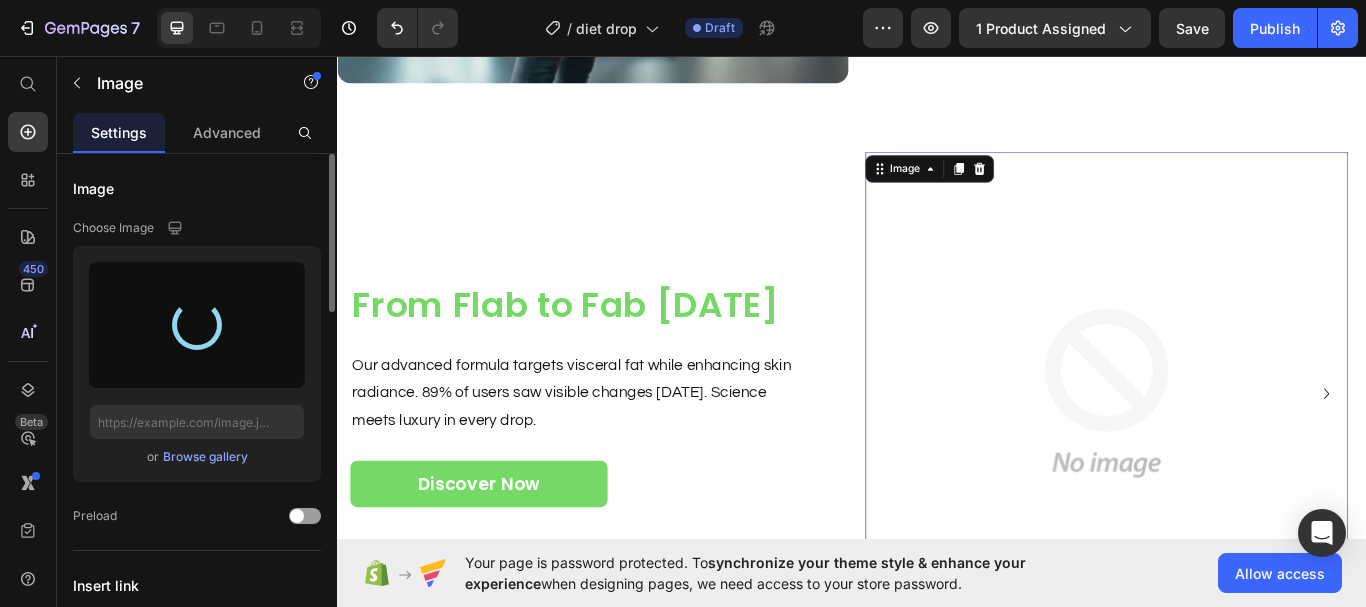 type on "[URL][DOMAIN_NAME]" 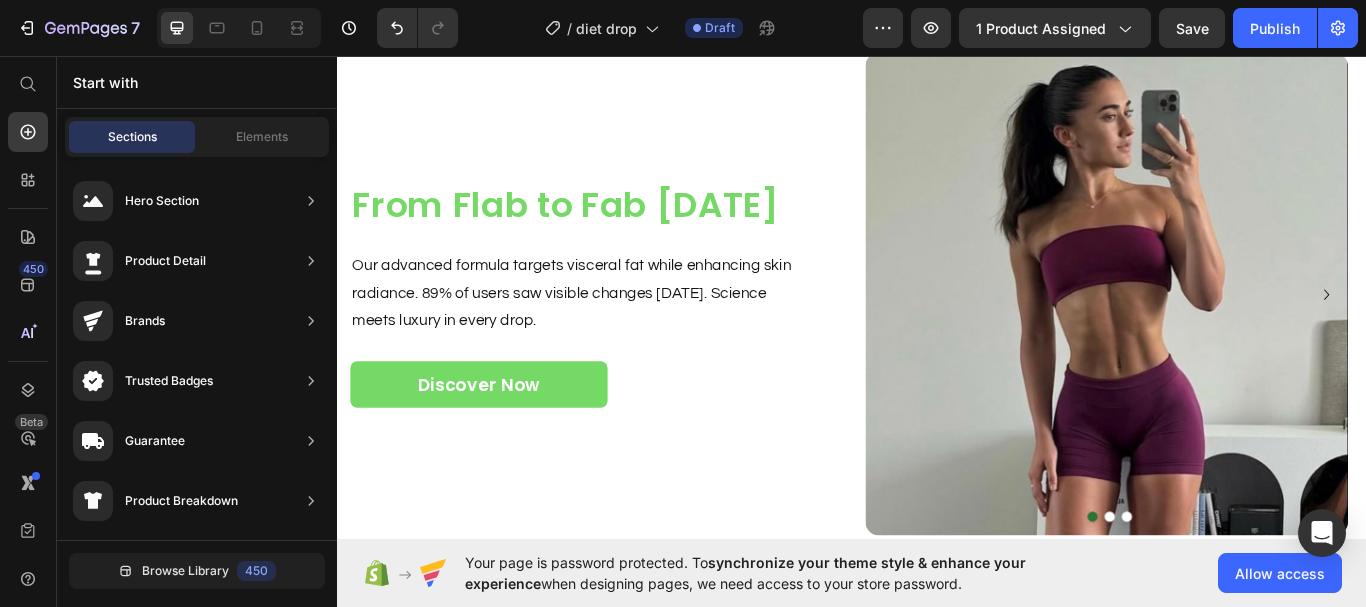 scroll, scrollTop: 1785, scrollLeft: 0, axis: vertical 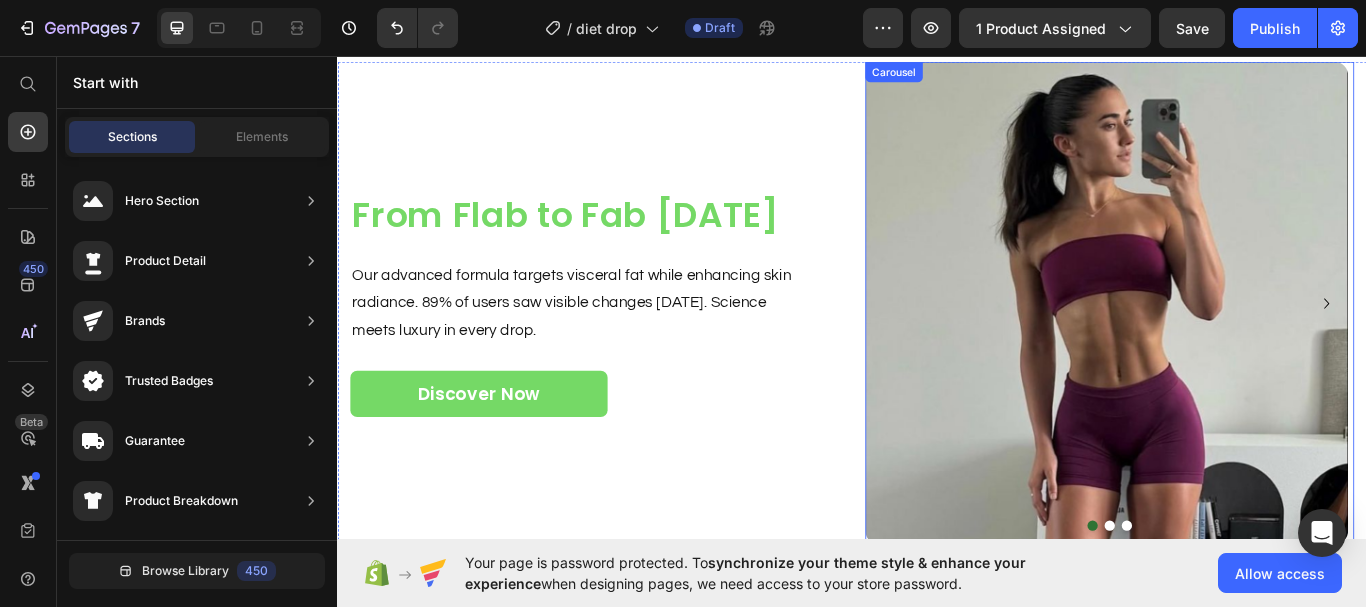 click 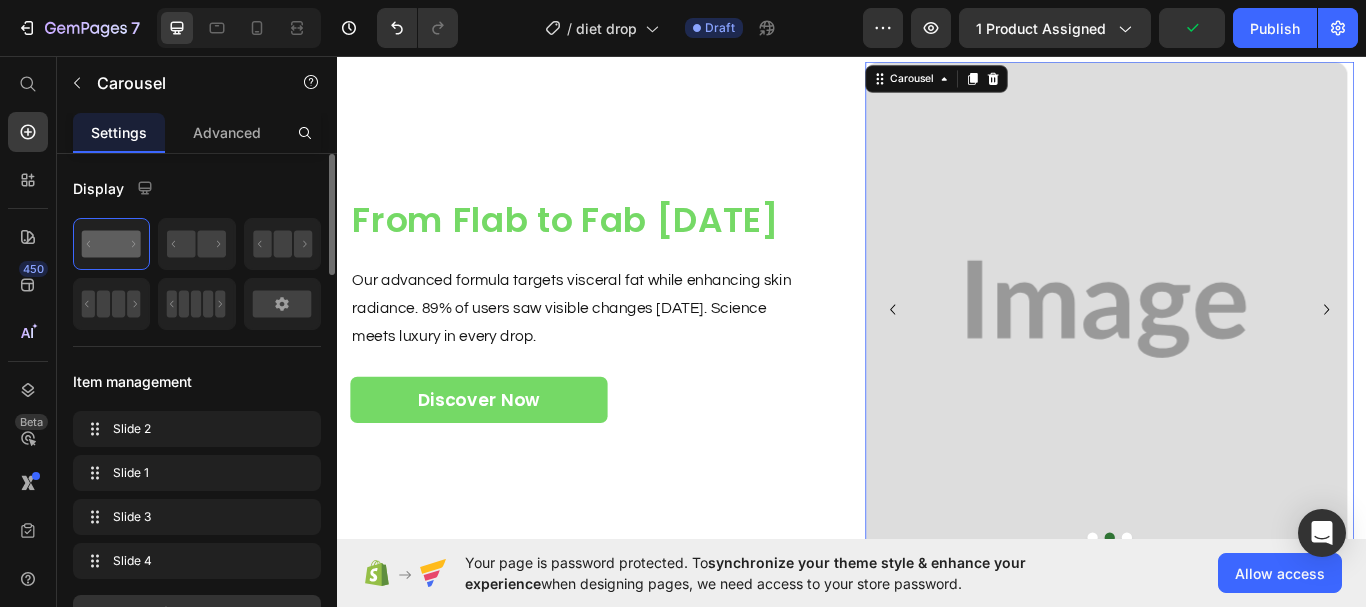 click 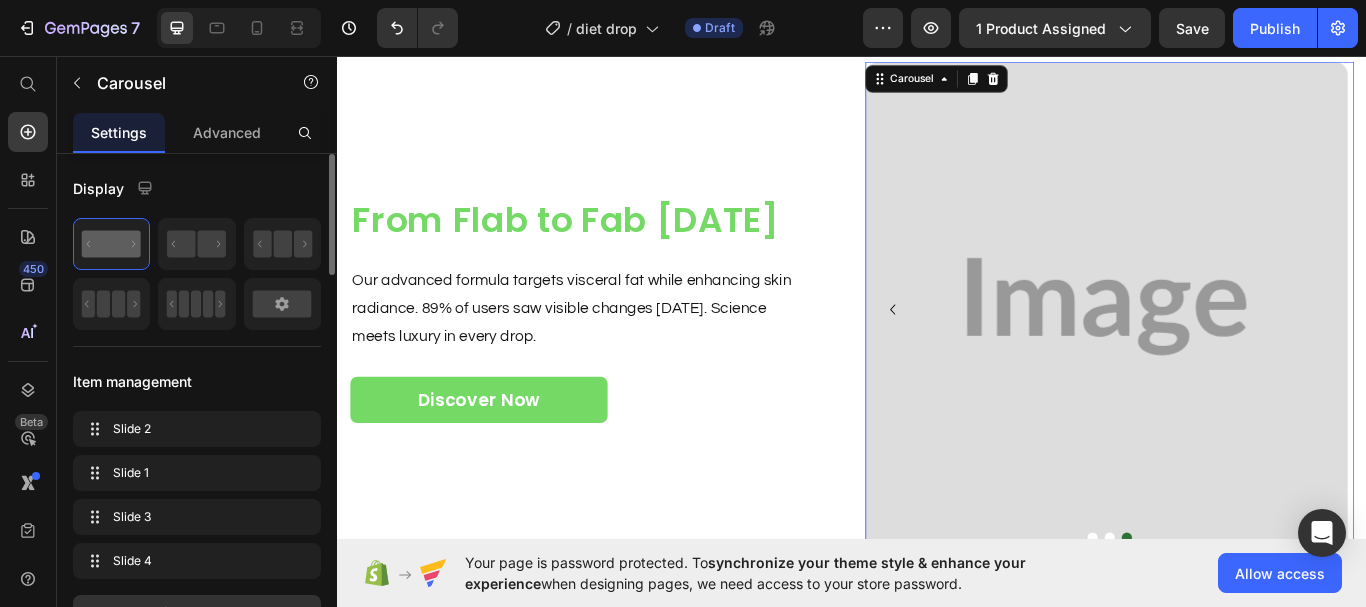 click 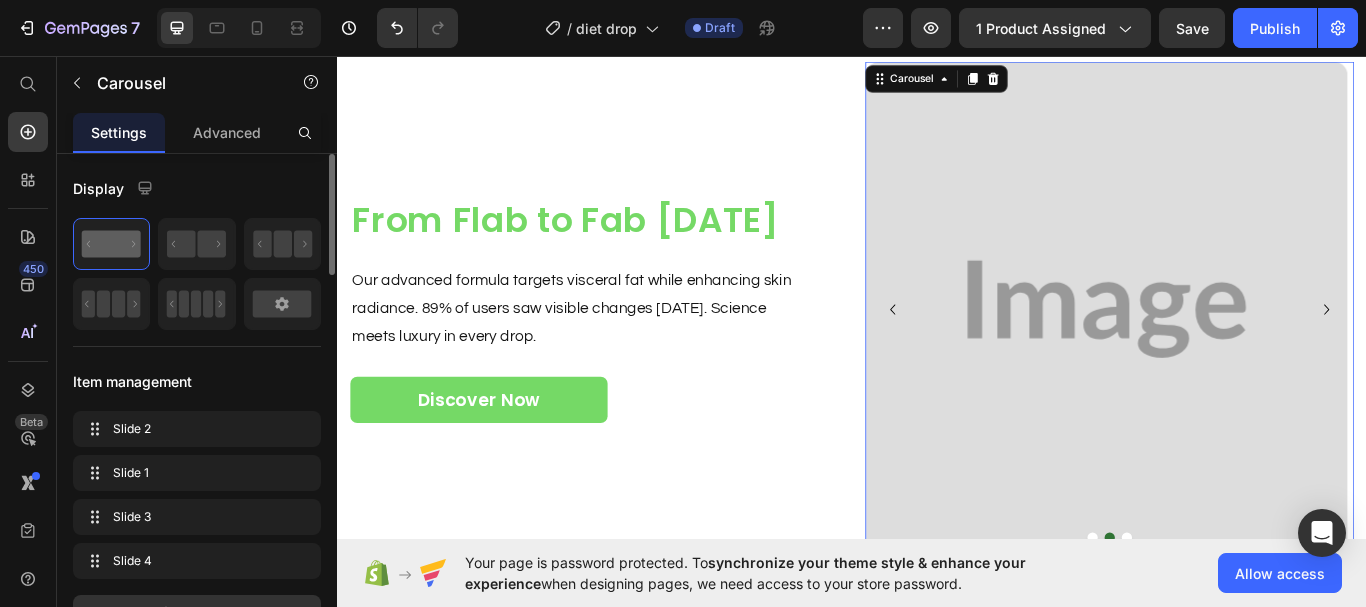 click 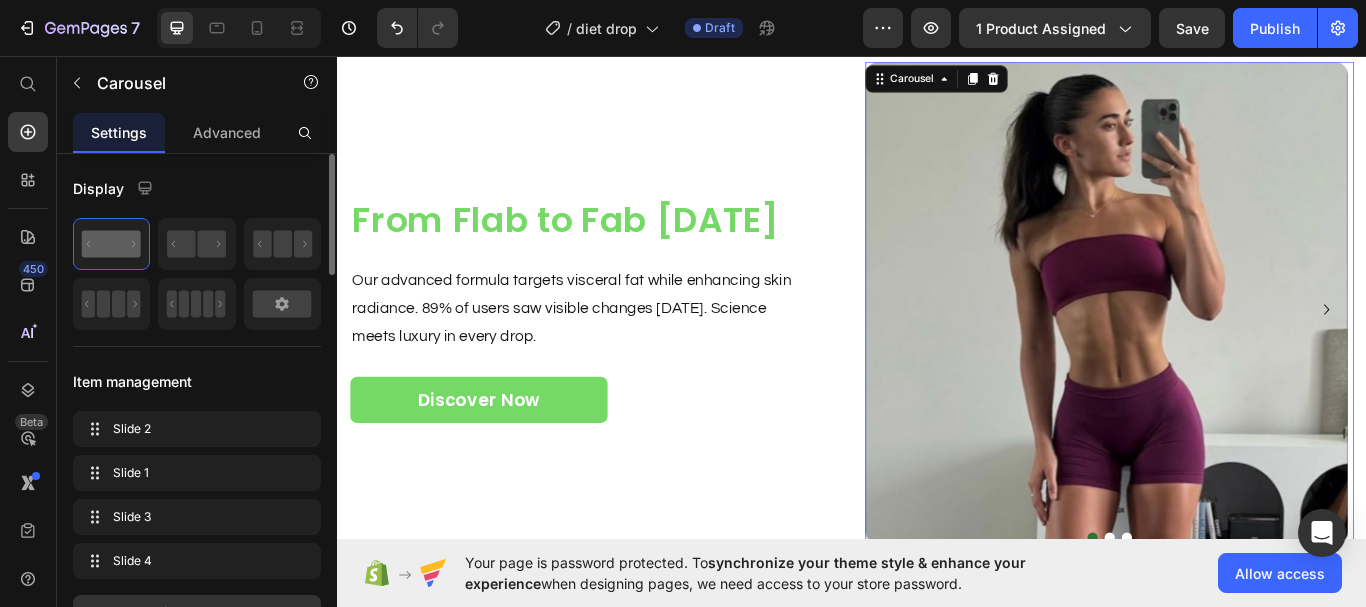 click 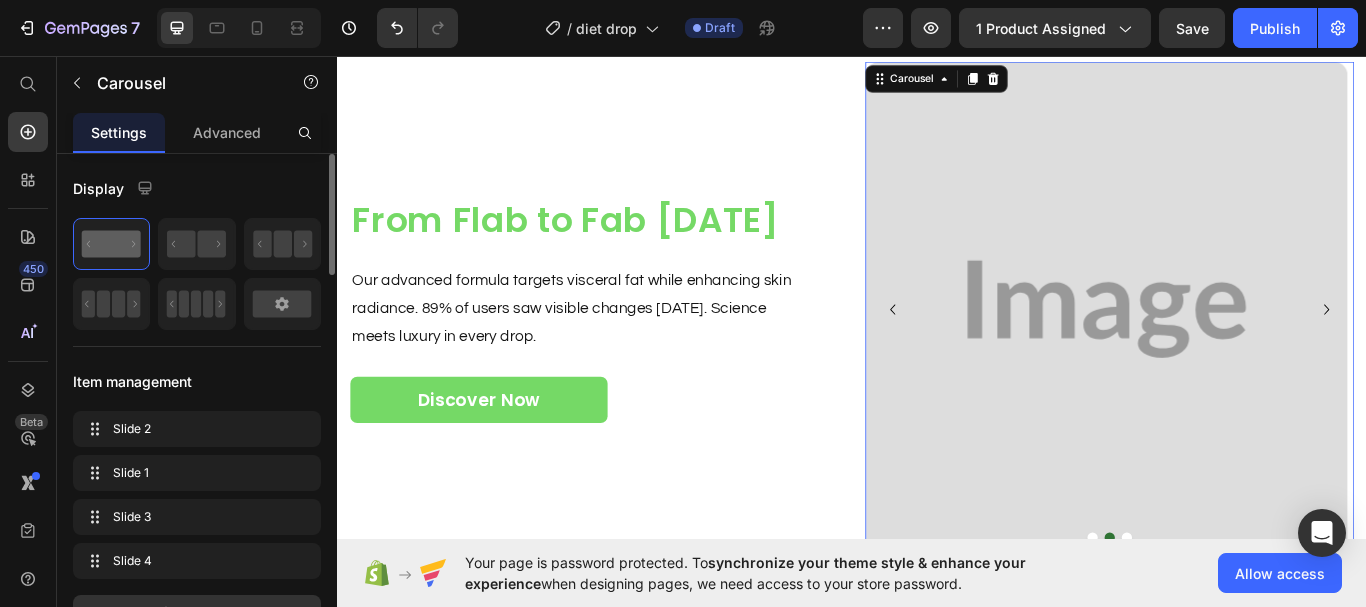 click at bounding box center [1233, 352] 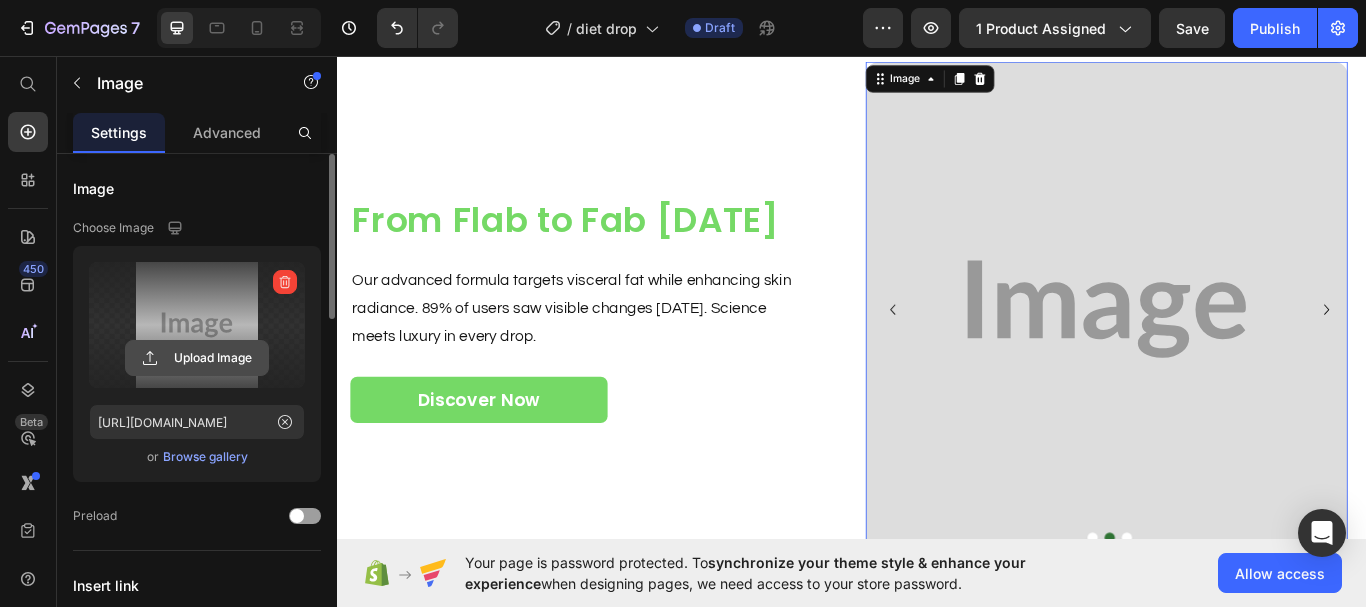 click 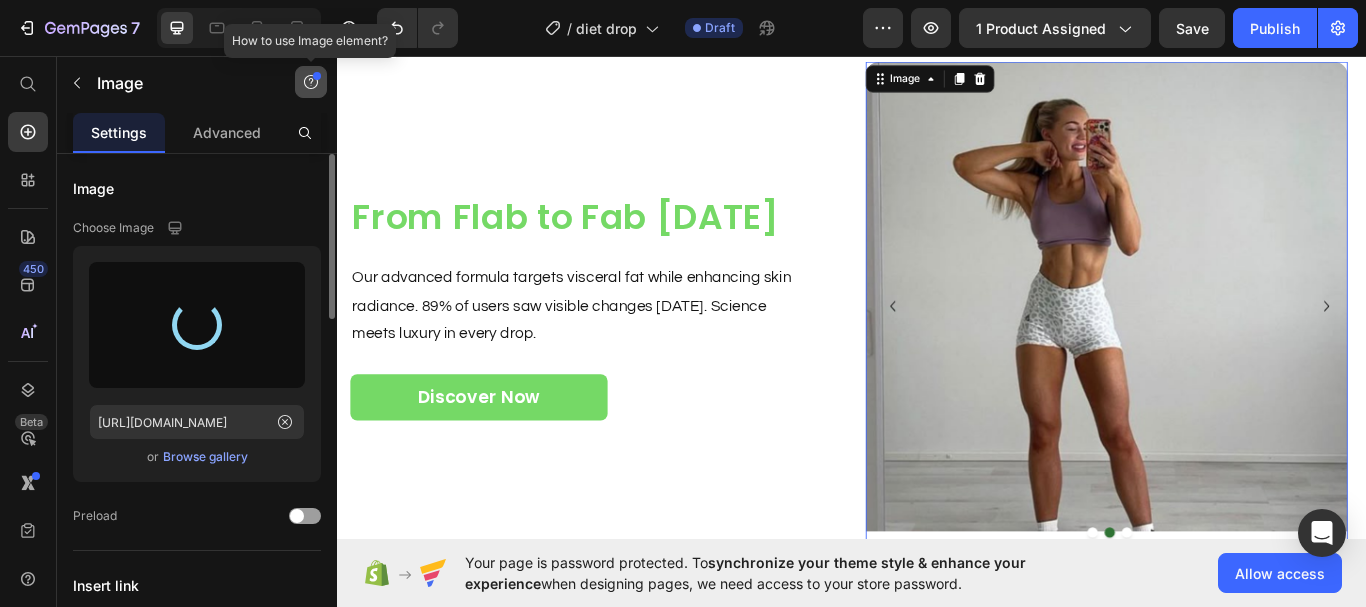 type on "[URL][DOMAIN_NAME]" 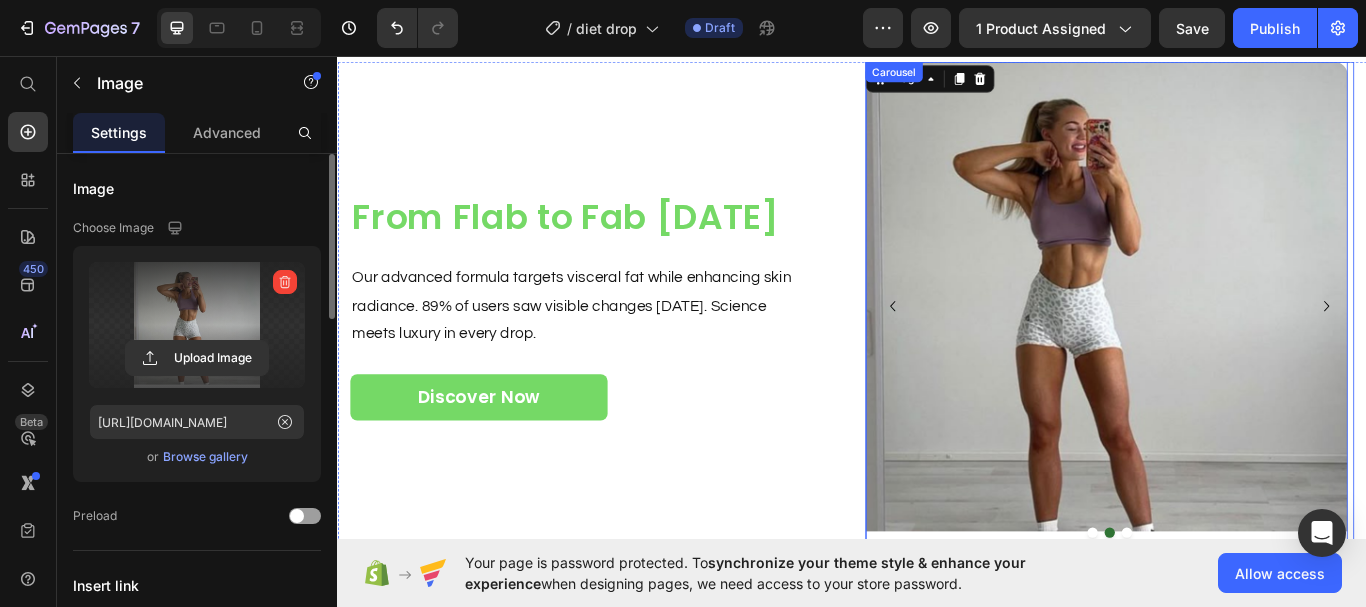 click 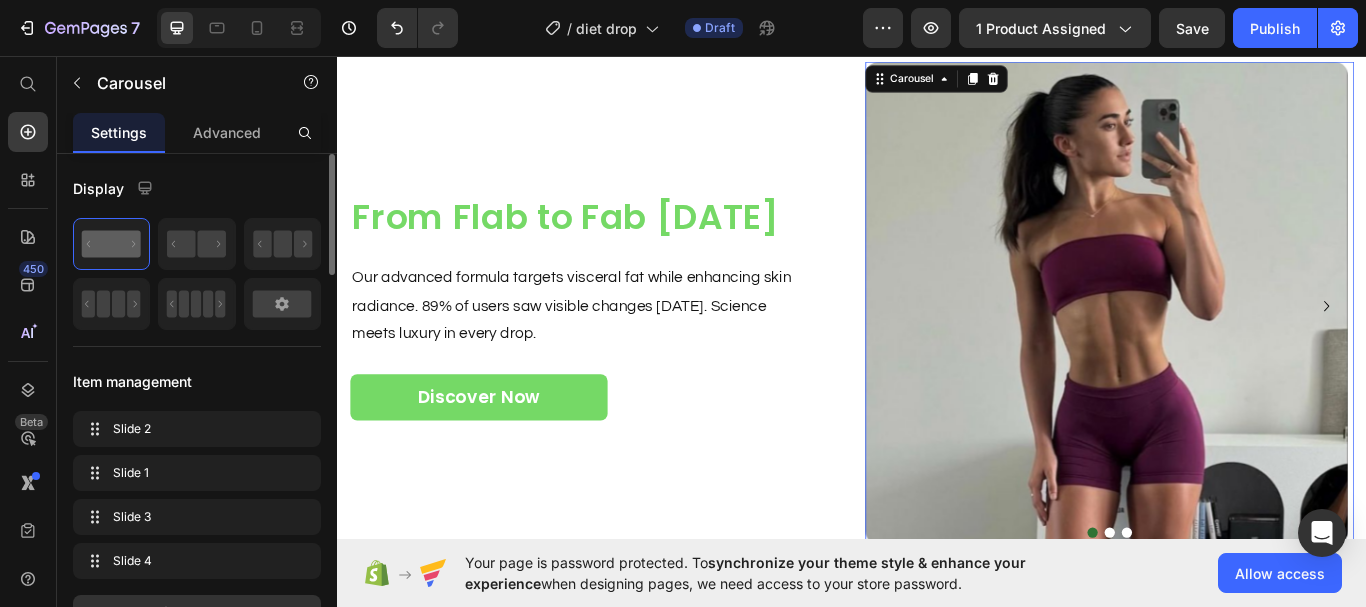 click 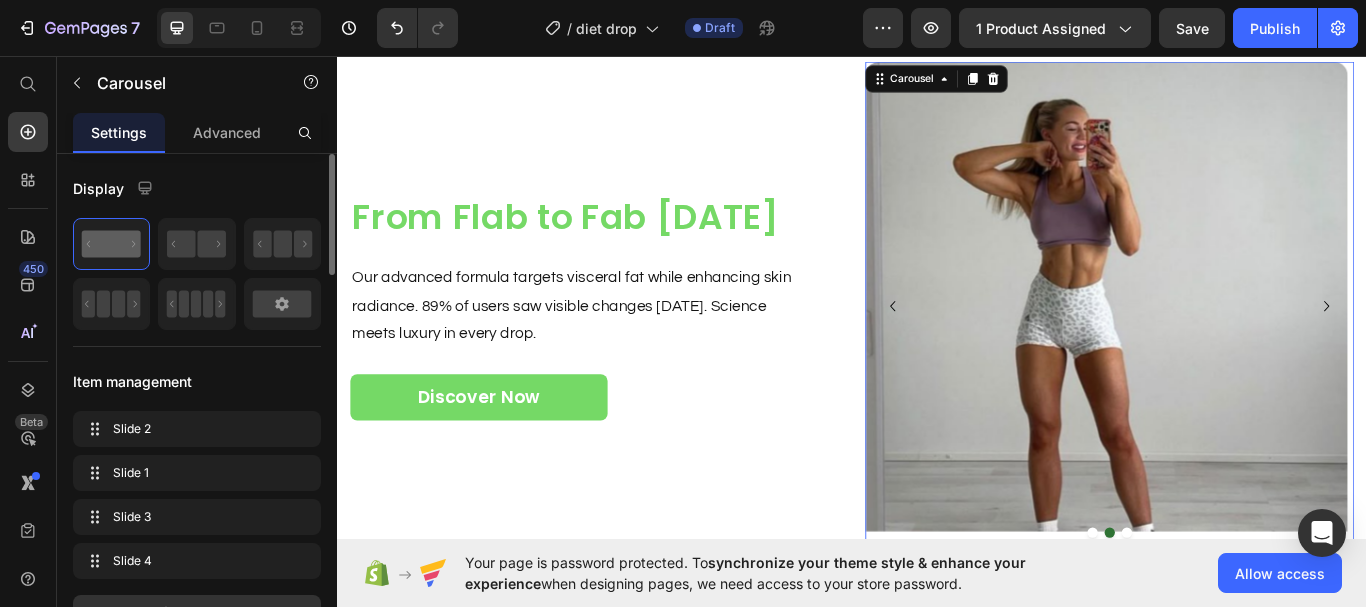 click 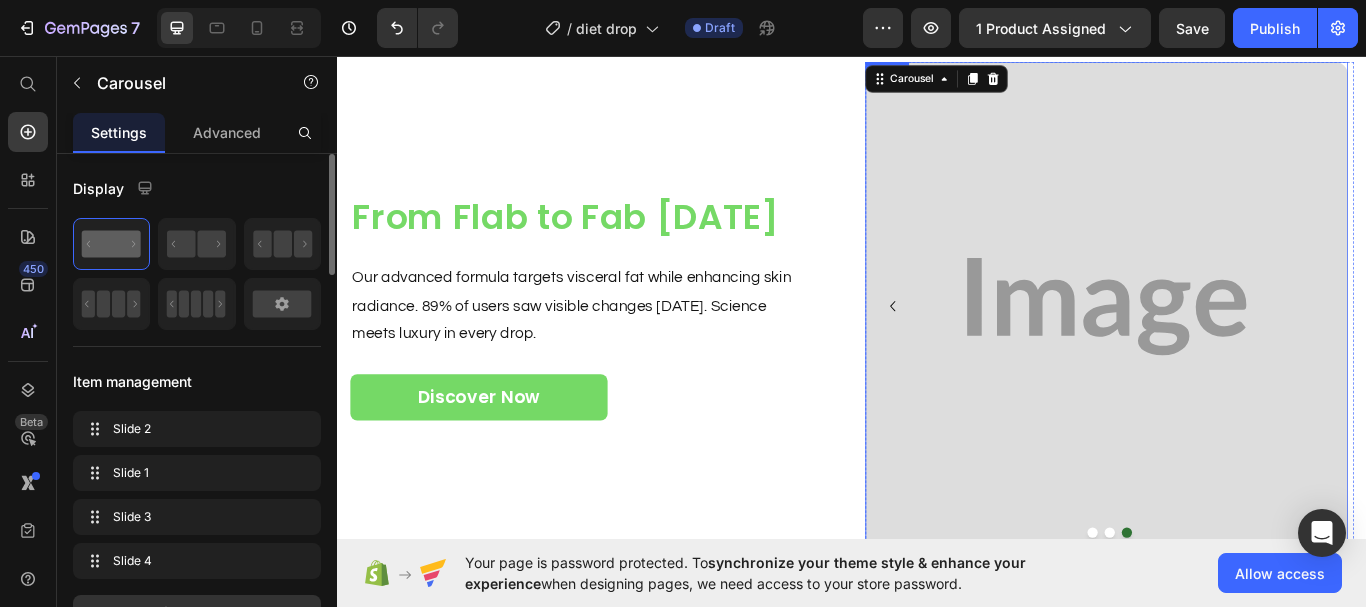 click at bounding box center (1233, 349) 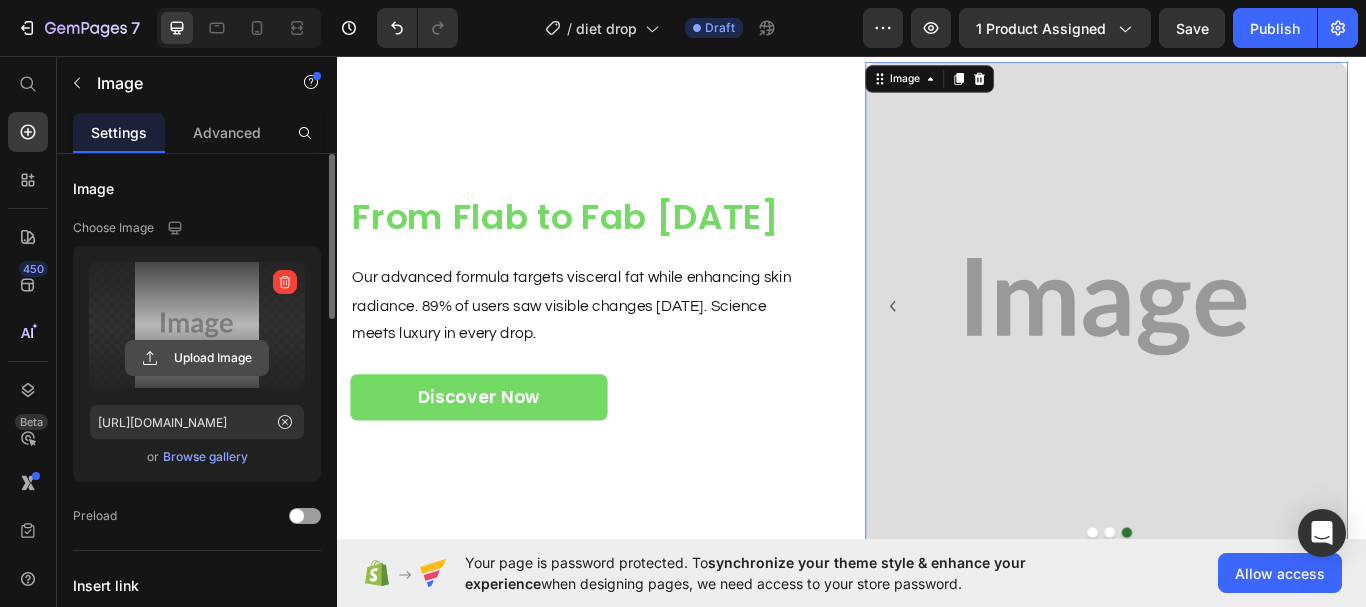 click on "Upload Image" at bounding box center [197, 358] 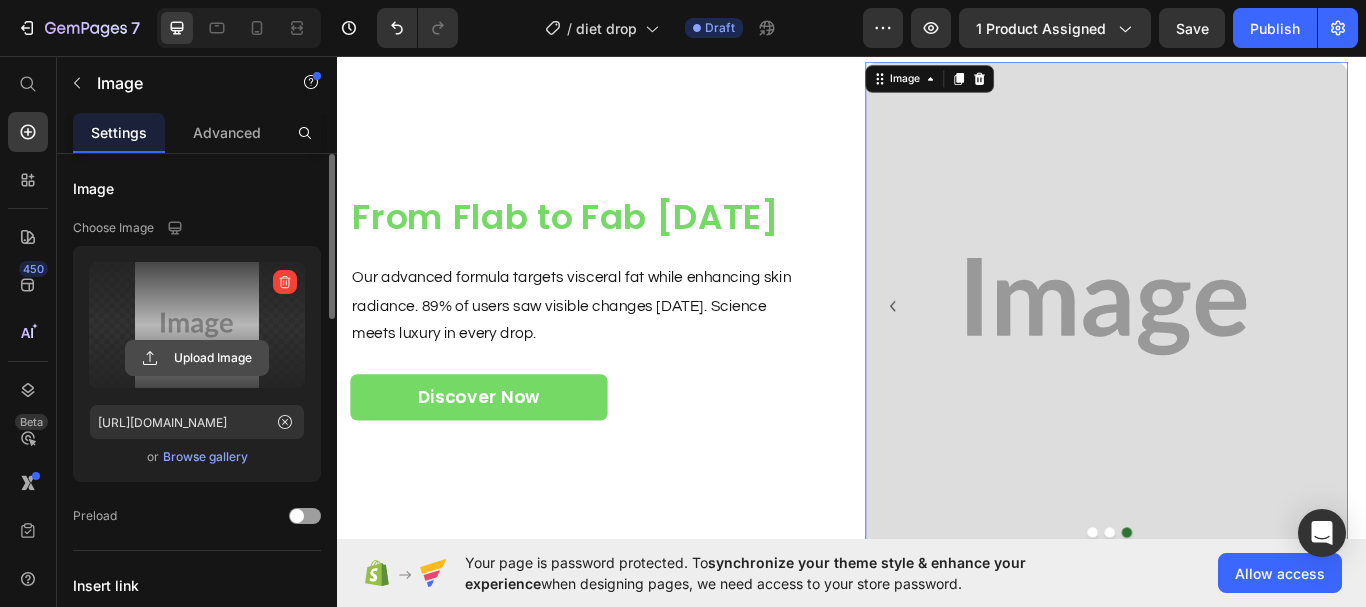 click on "Upload Image" at bounding box center [197, 358] 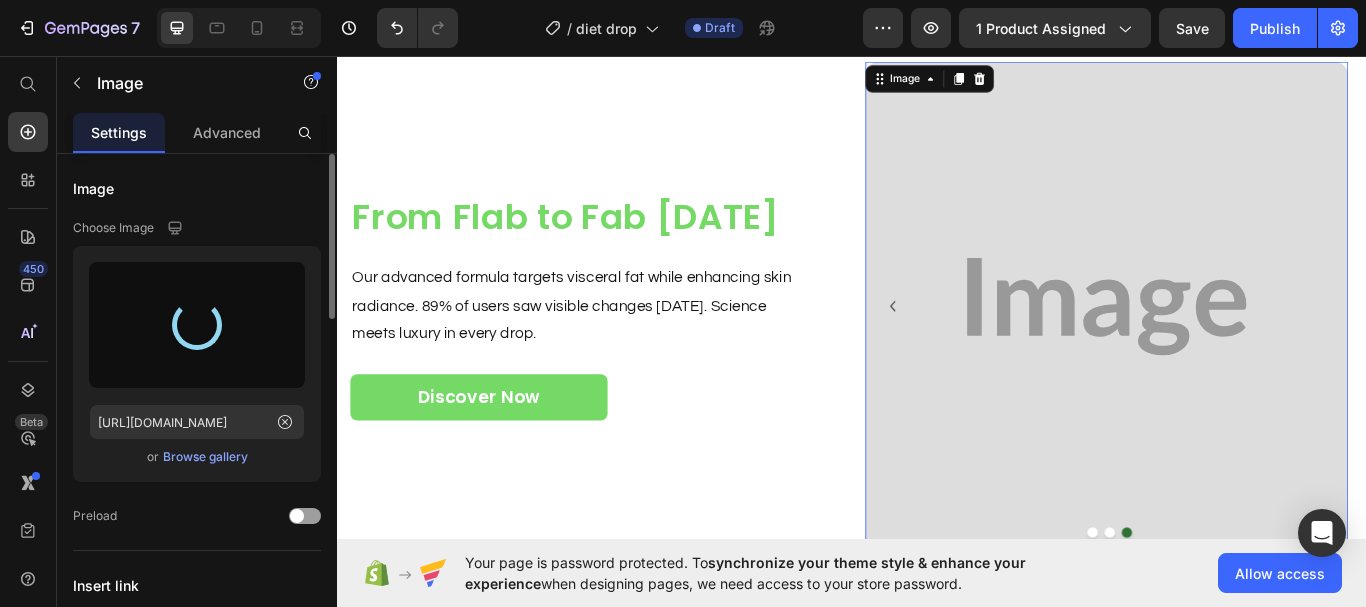 type on "[URL][DOMAIN_NAME]" 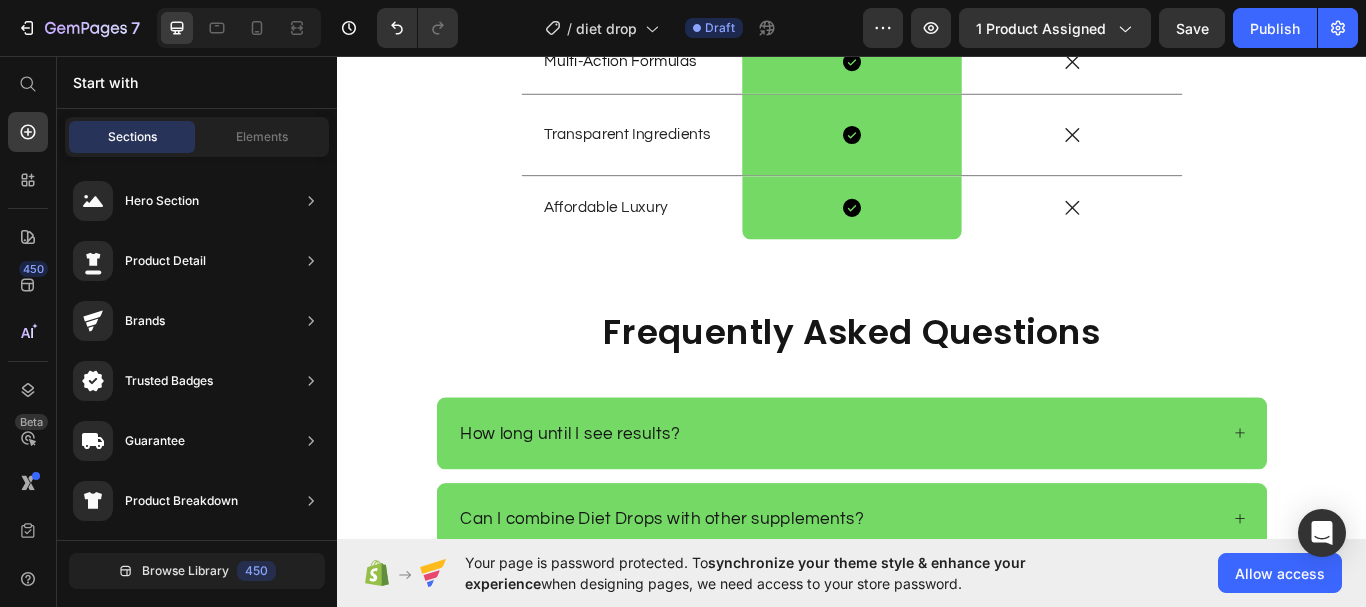 scroll, scrollTop: 3825, scrollLeft: 0, axis: vertical 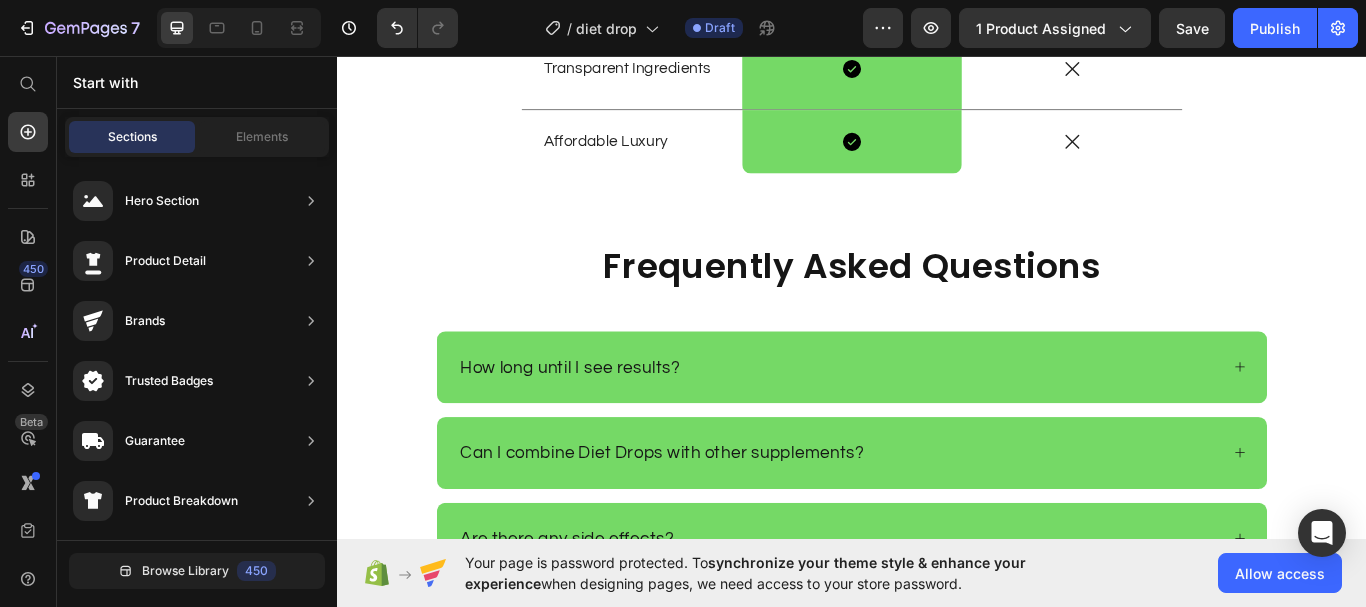 click on "7  Version history  /  diet drop Draft Preview 1 product assigned  Save   Publish" 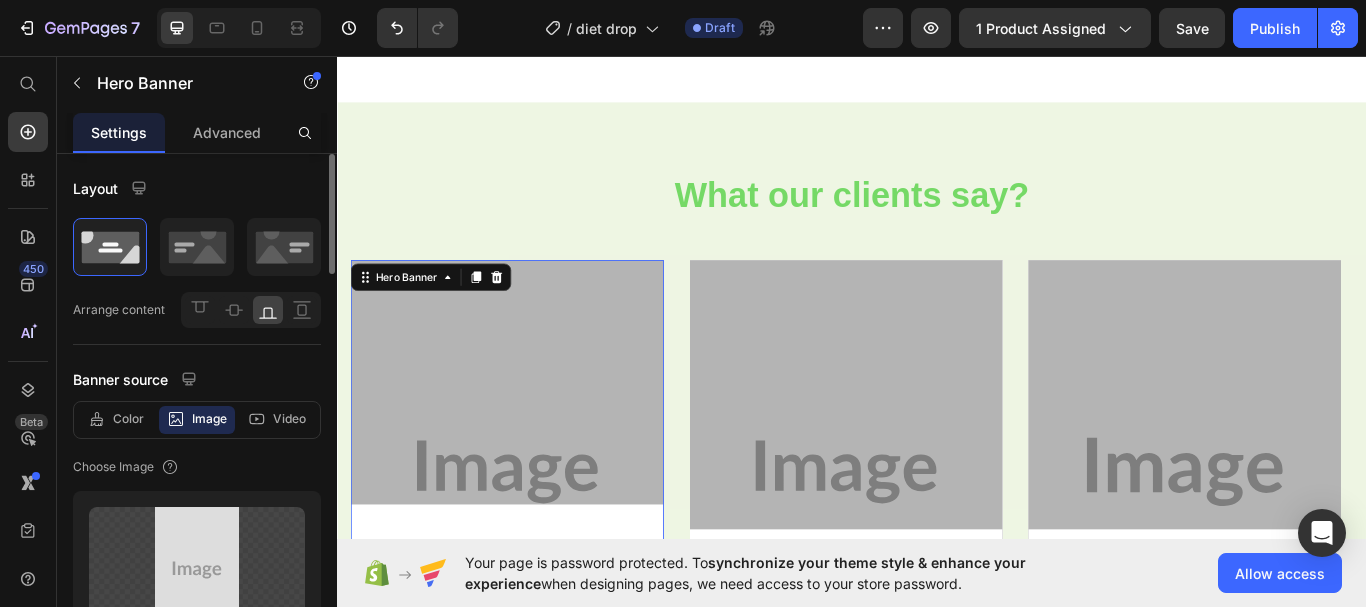 scroll, scrollTop: 2618, scrollLeft: 0, axis: vertical 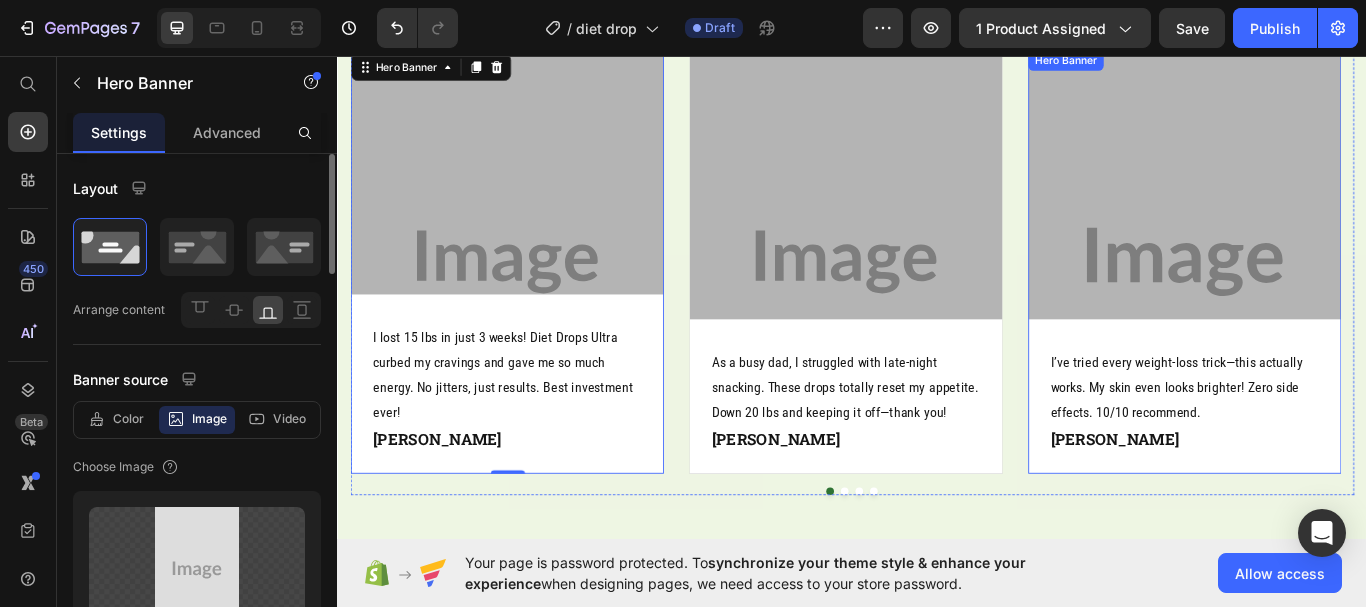 click at bounding box center (1324, 297) 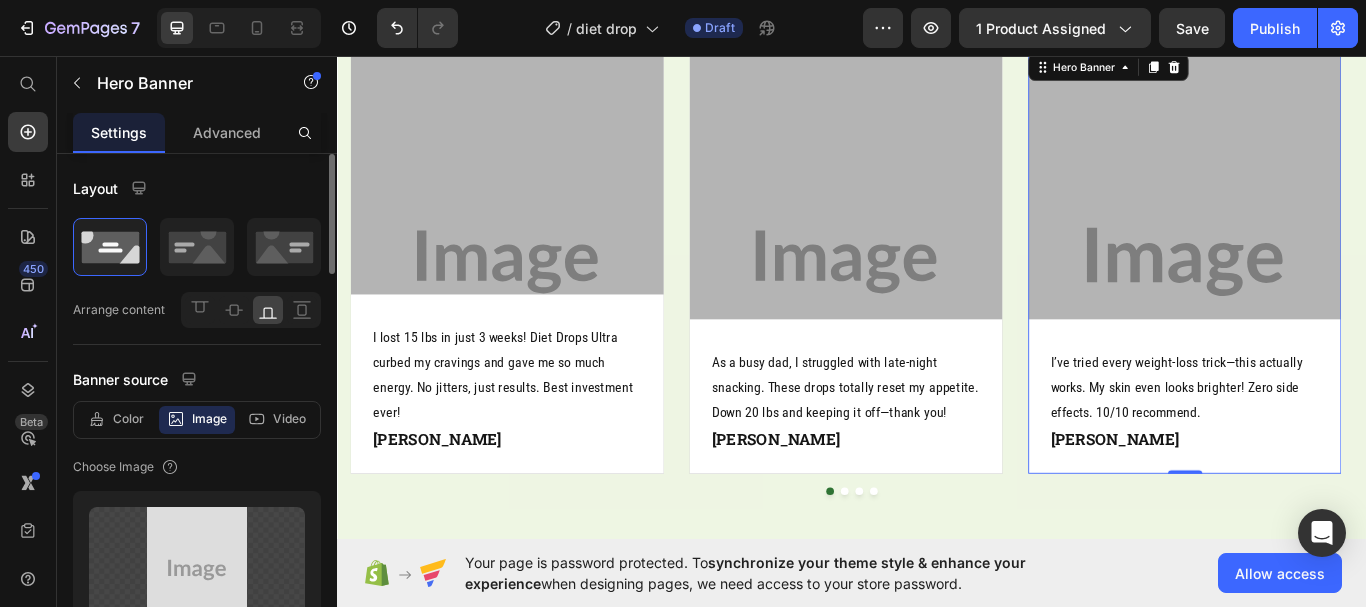 click at bounding box center (534, 297) 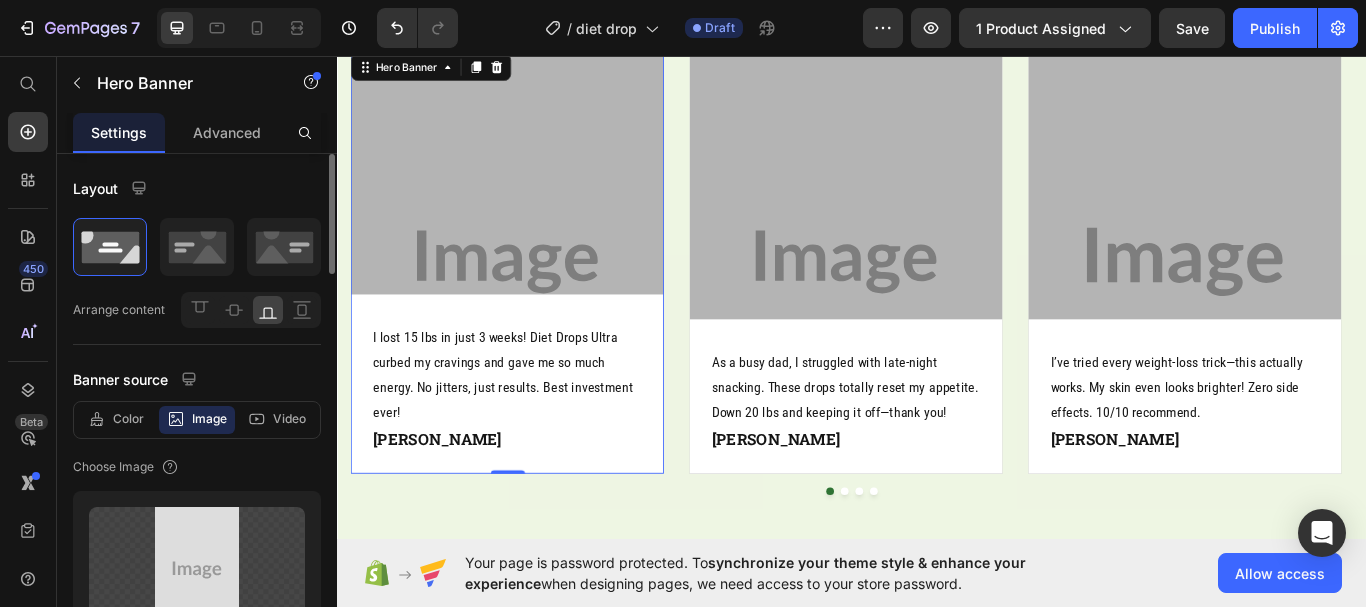 click on "7  Version history  /  diet drop Draft Preview 1 product assigned  Save   Publish" 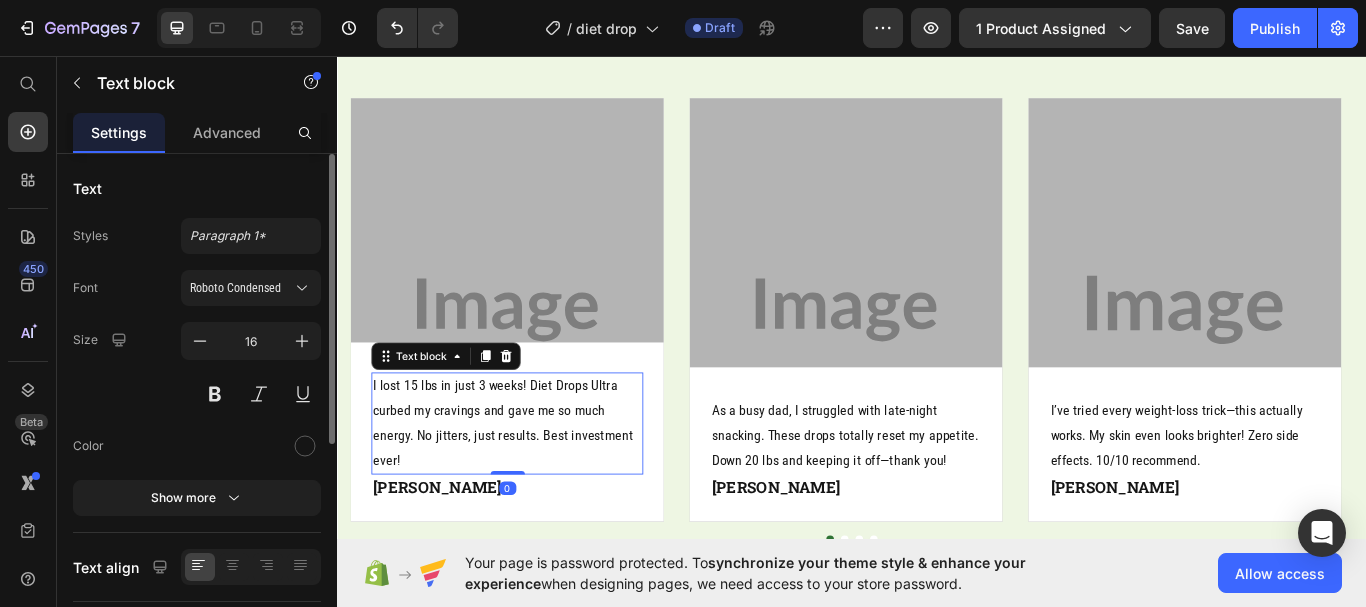 scroll, scrollTop: 2561, scrollLeft: 0, axis: vertical 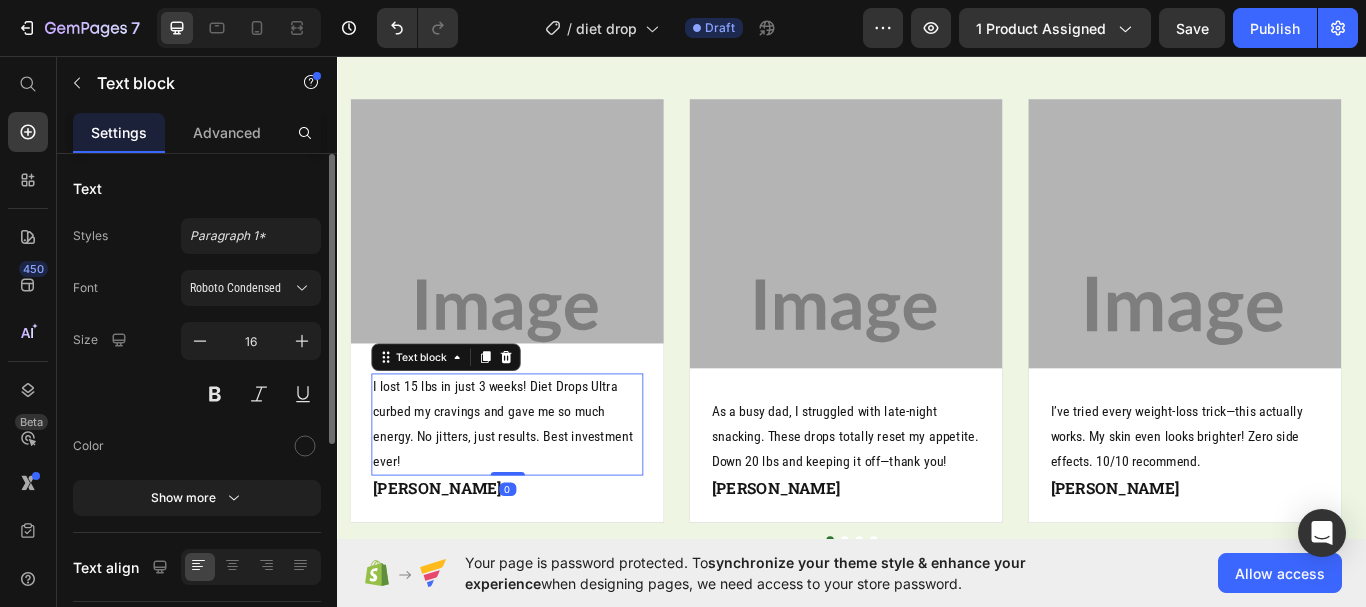 click at bounding box center [534, 354] 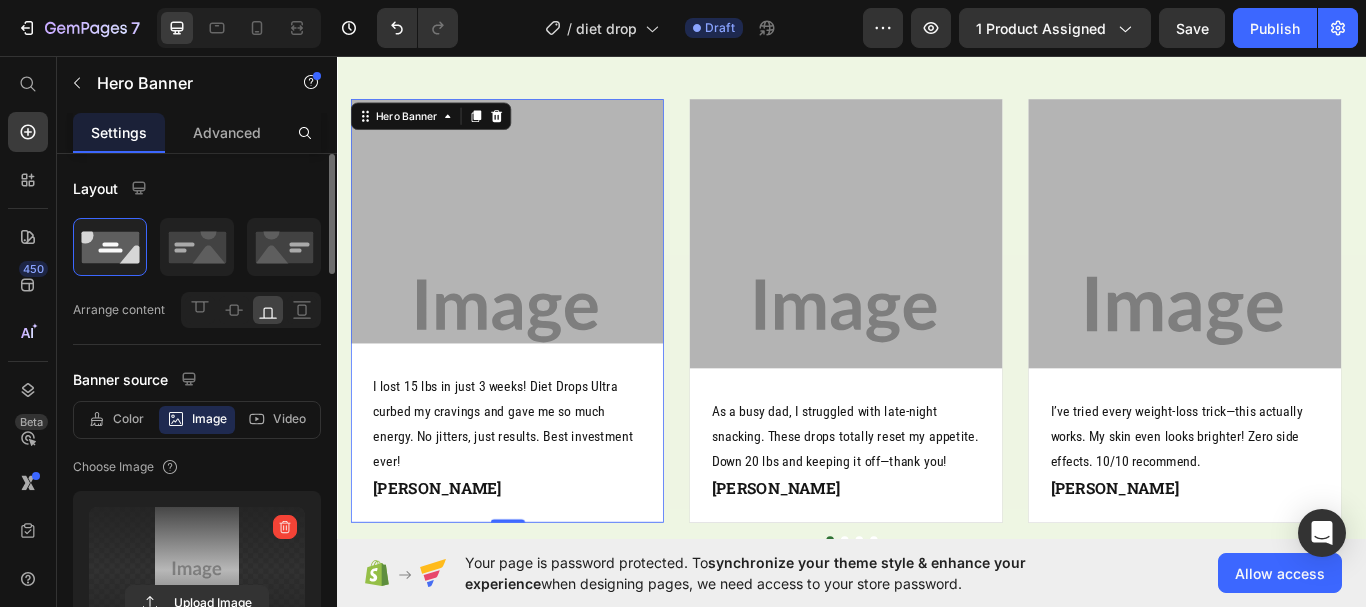 click at bounding box center (197, 570) 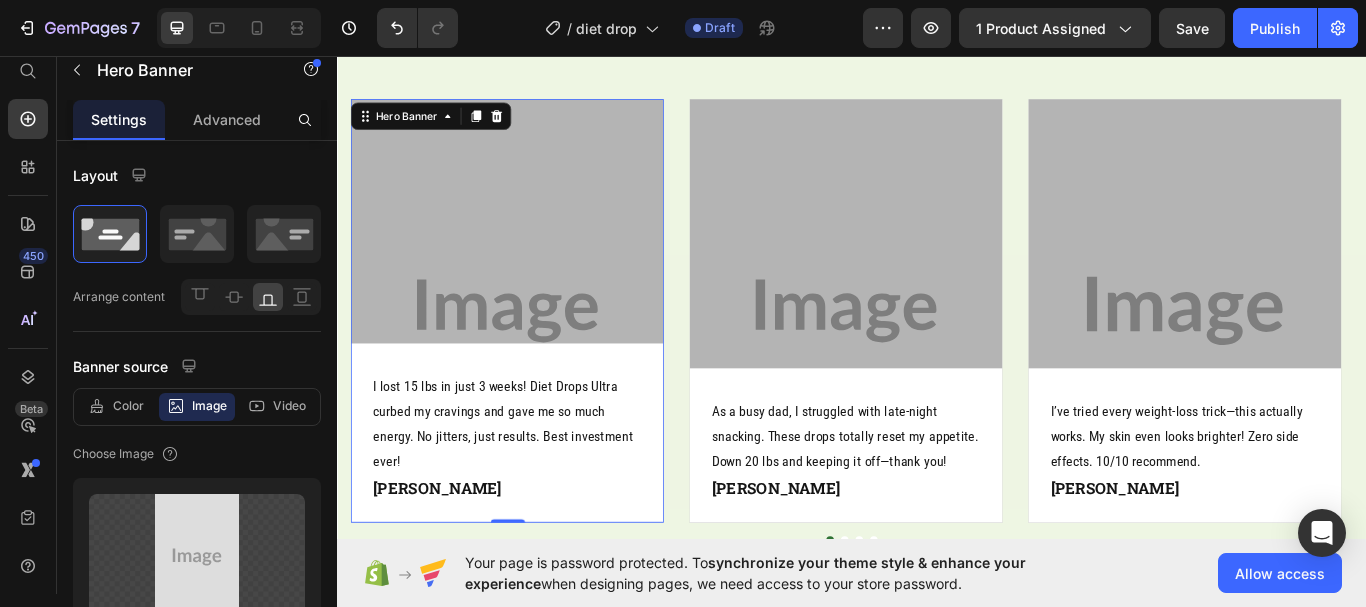 click at bounding box center (534, 354) 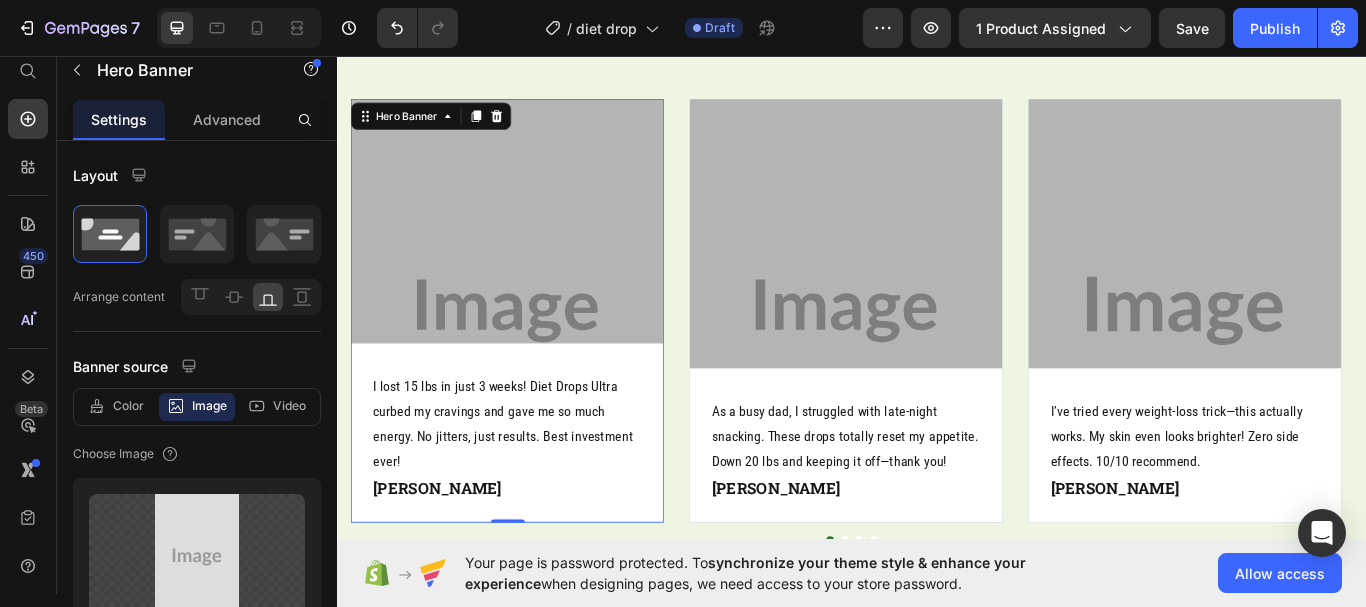 click at bounding box center (534, 354) 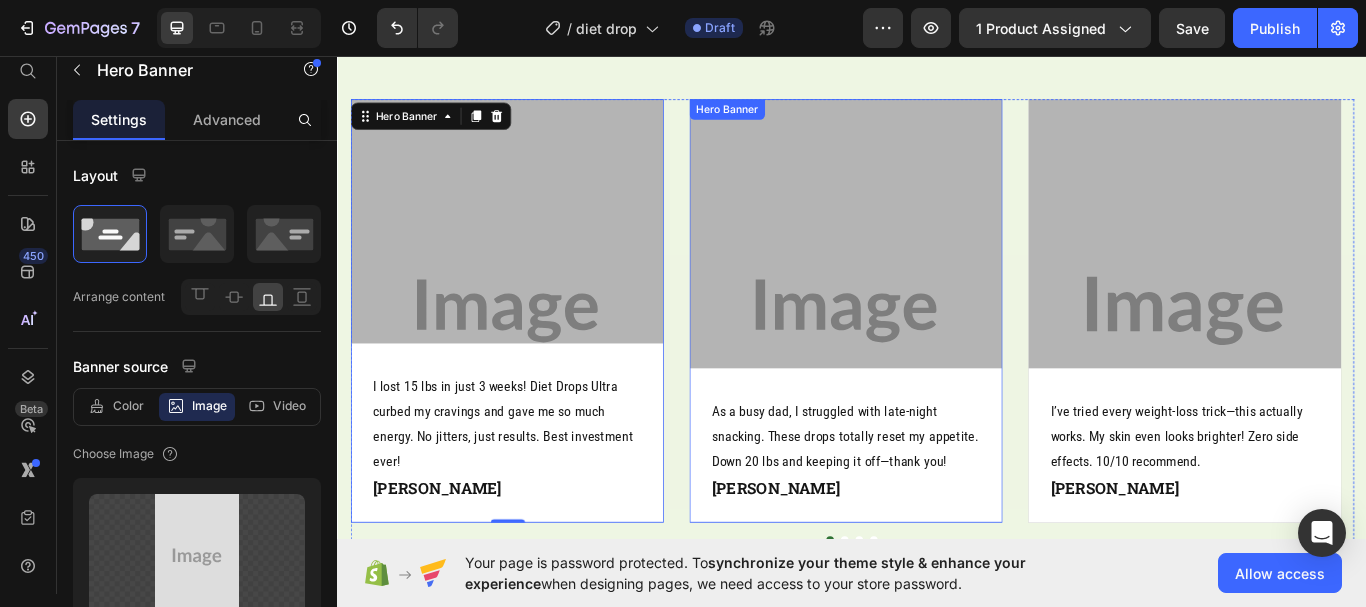 click at bounding box center [929, 354] 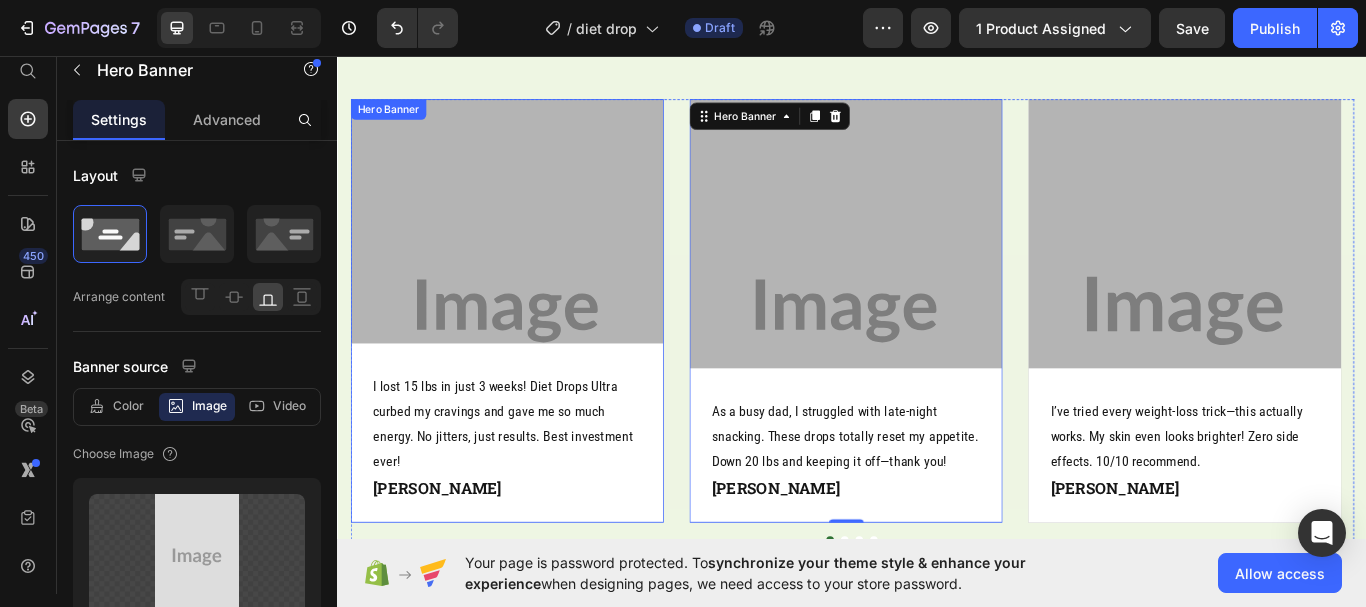 click at bounding box center [534, 354] 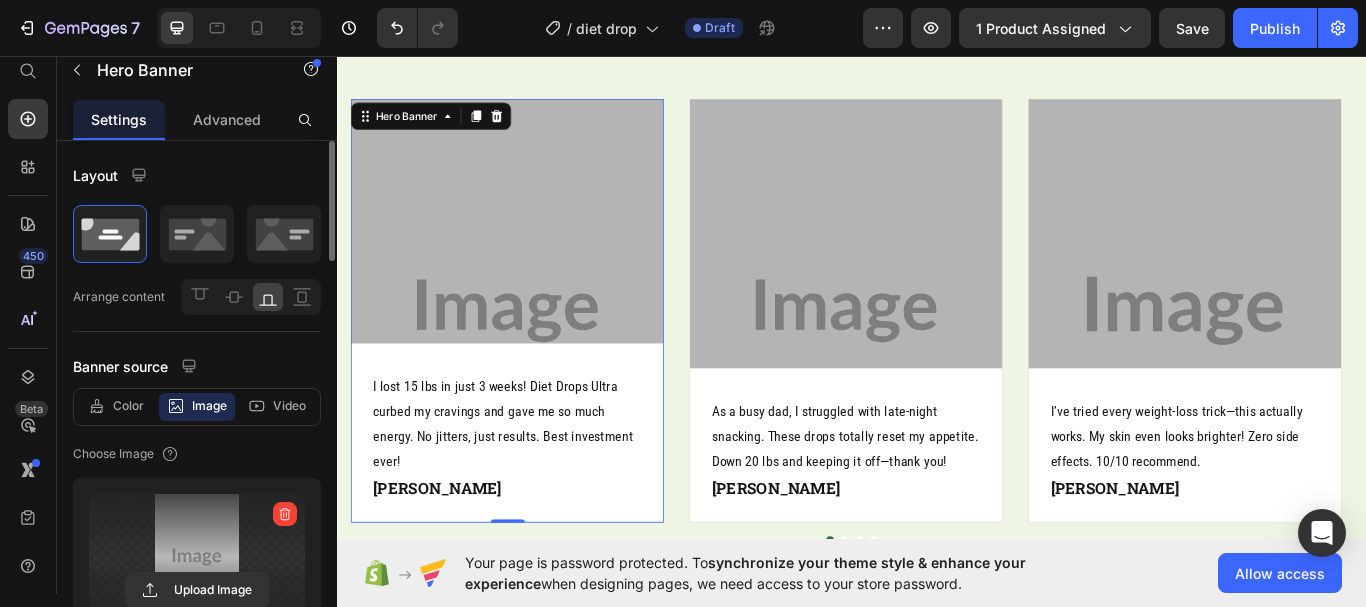 click at bounding box center [197, 557] 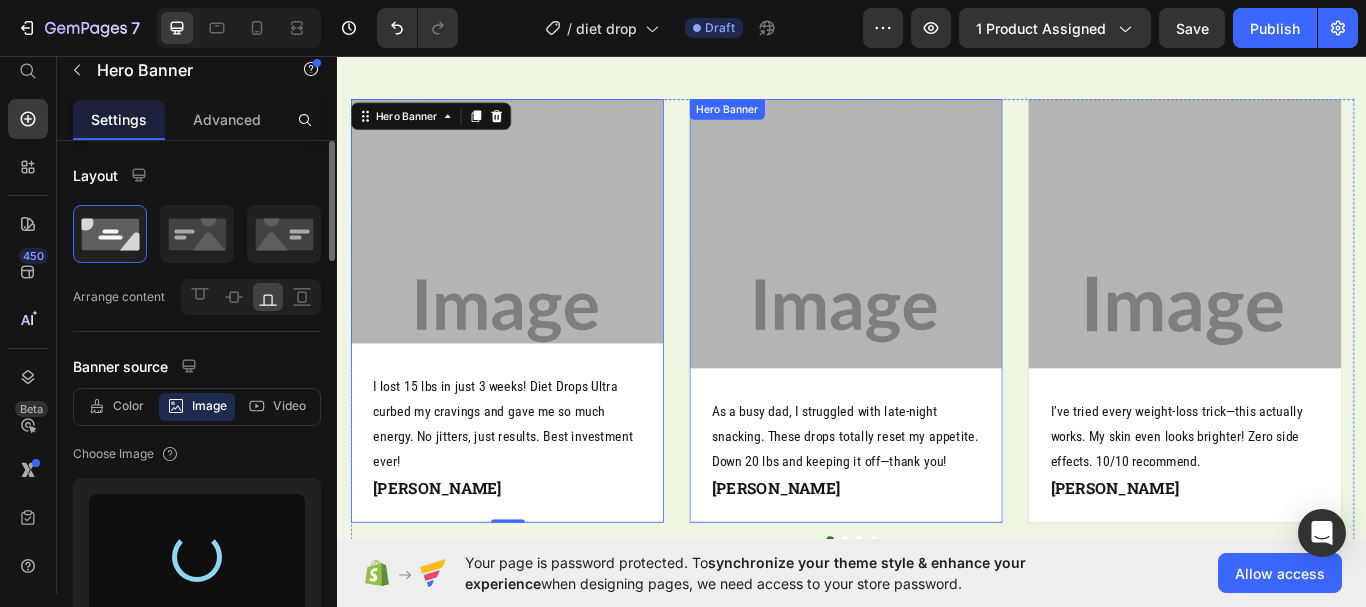 type on "[URL][DOMAIN_NAME]" 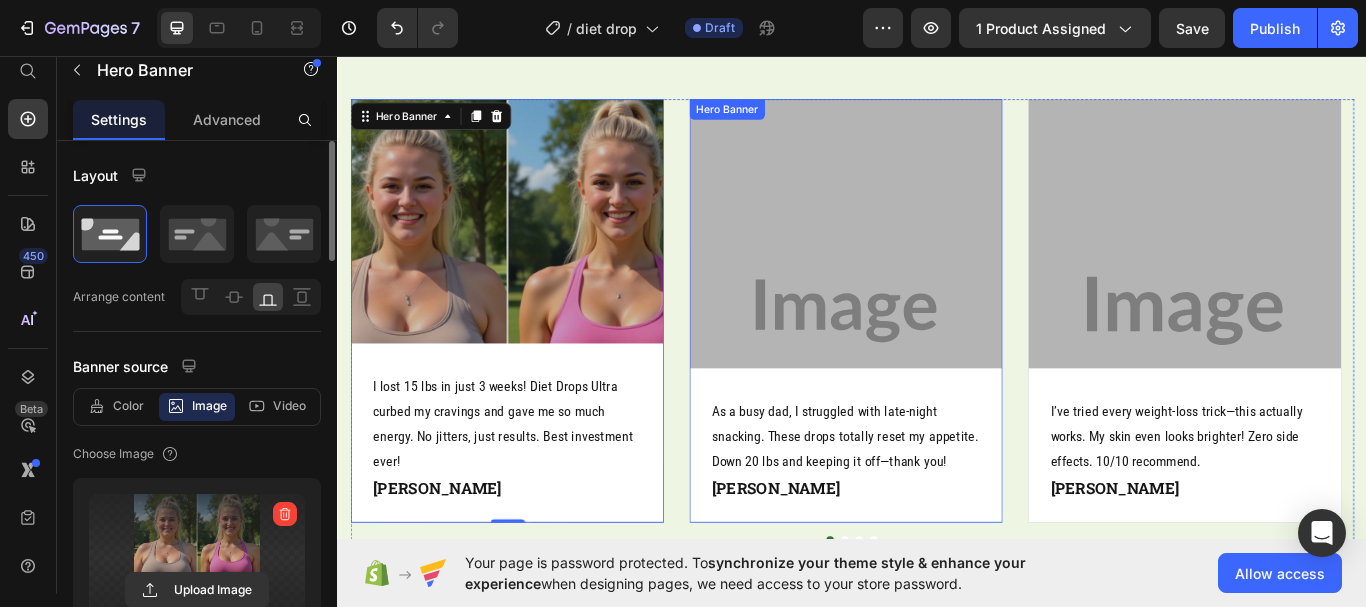 click at bounding box center (929, 354) 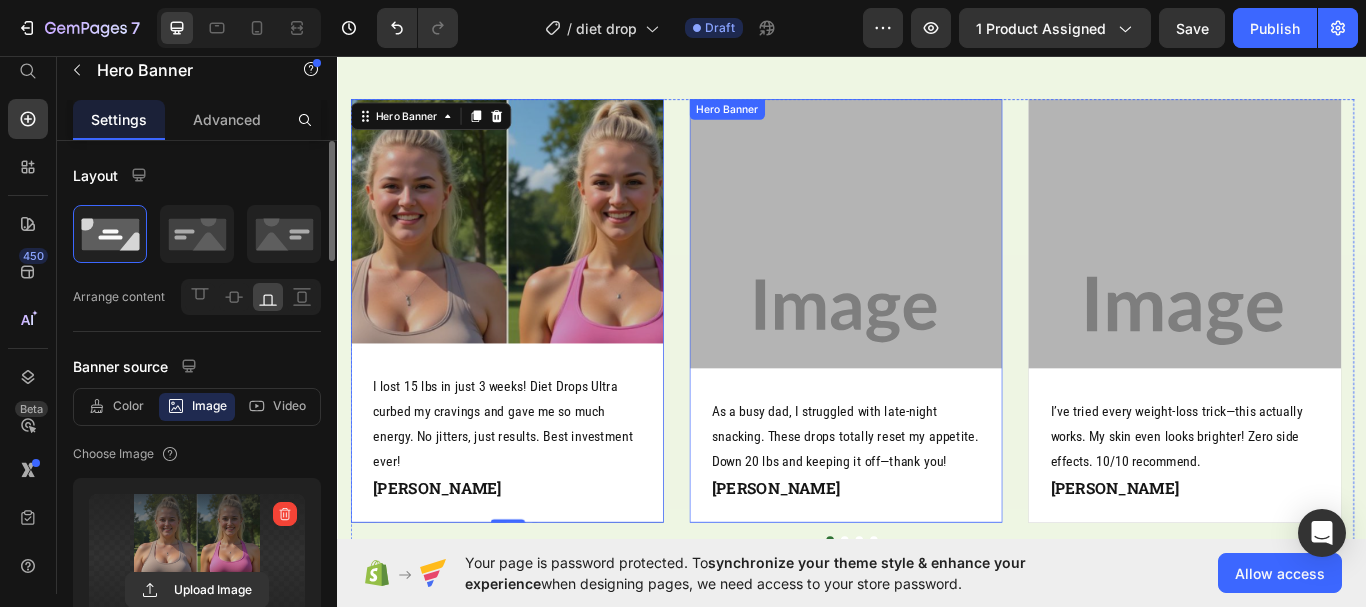 click at bounding box center [929, 354] 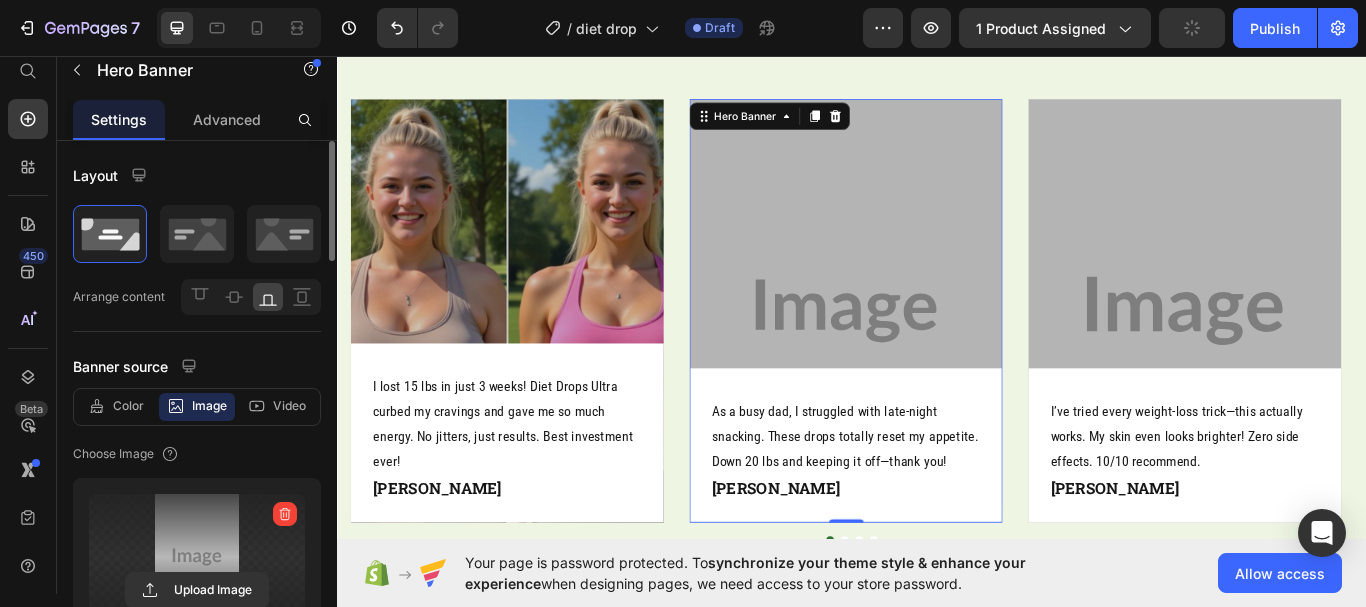 click at bounding box center (197, 557) 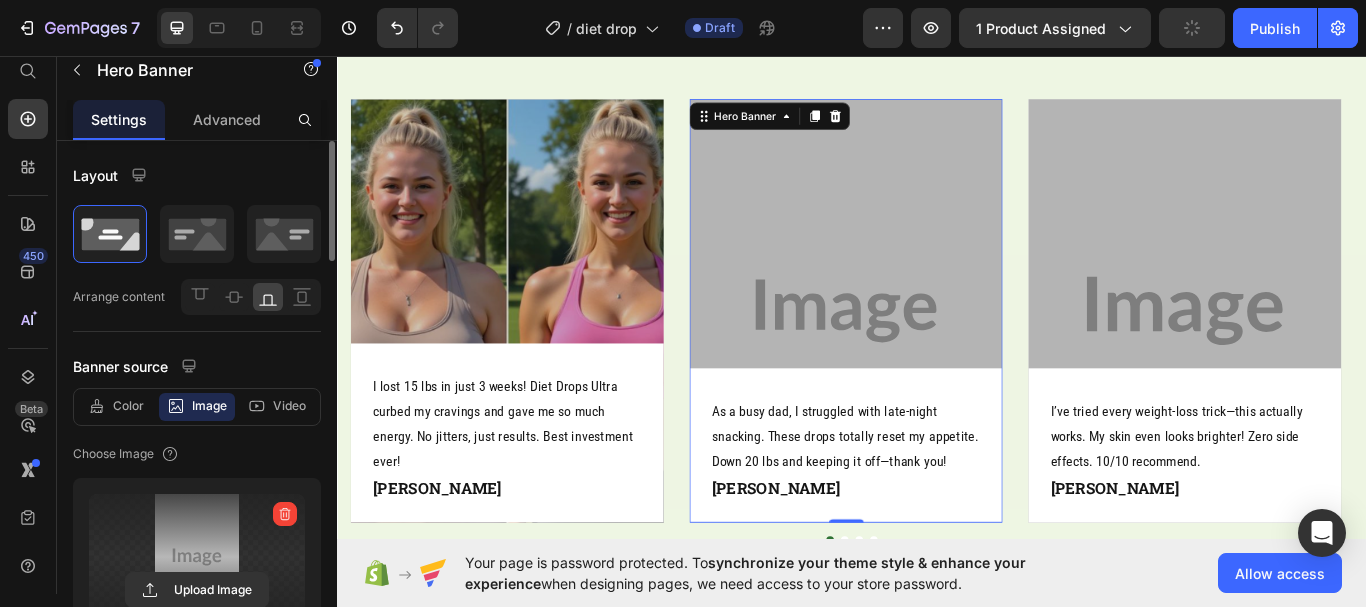 click 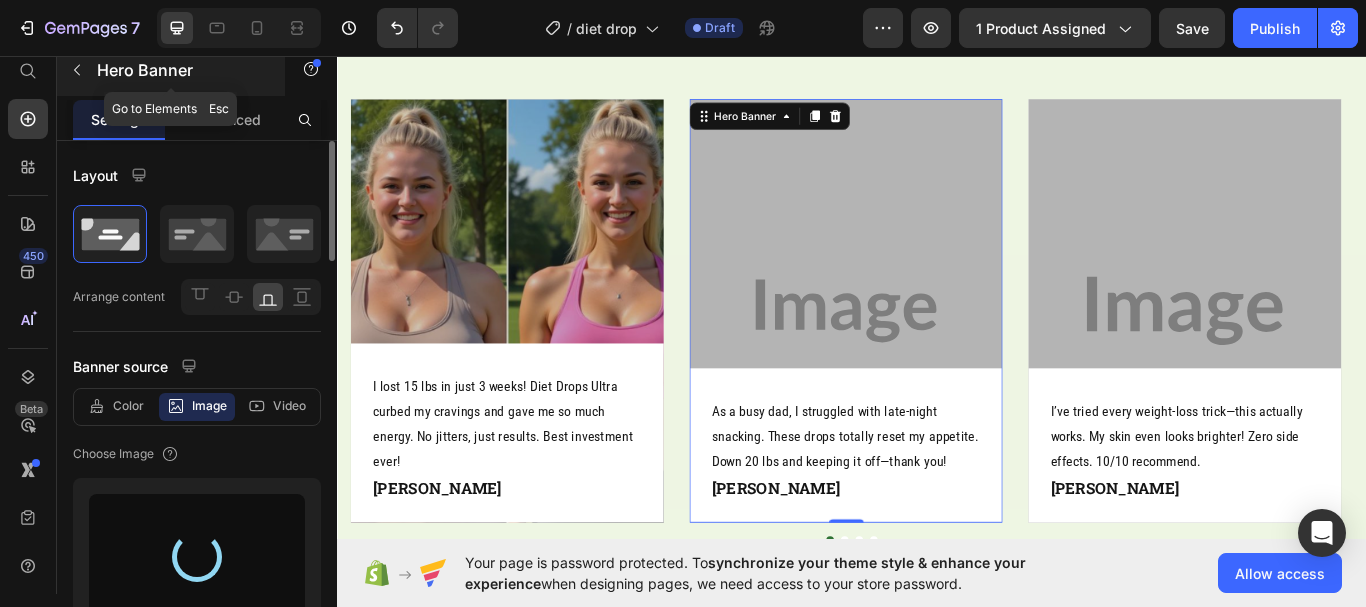 type on "[URL][DOMAIN_NAME]" 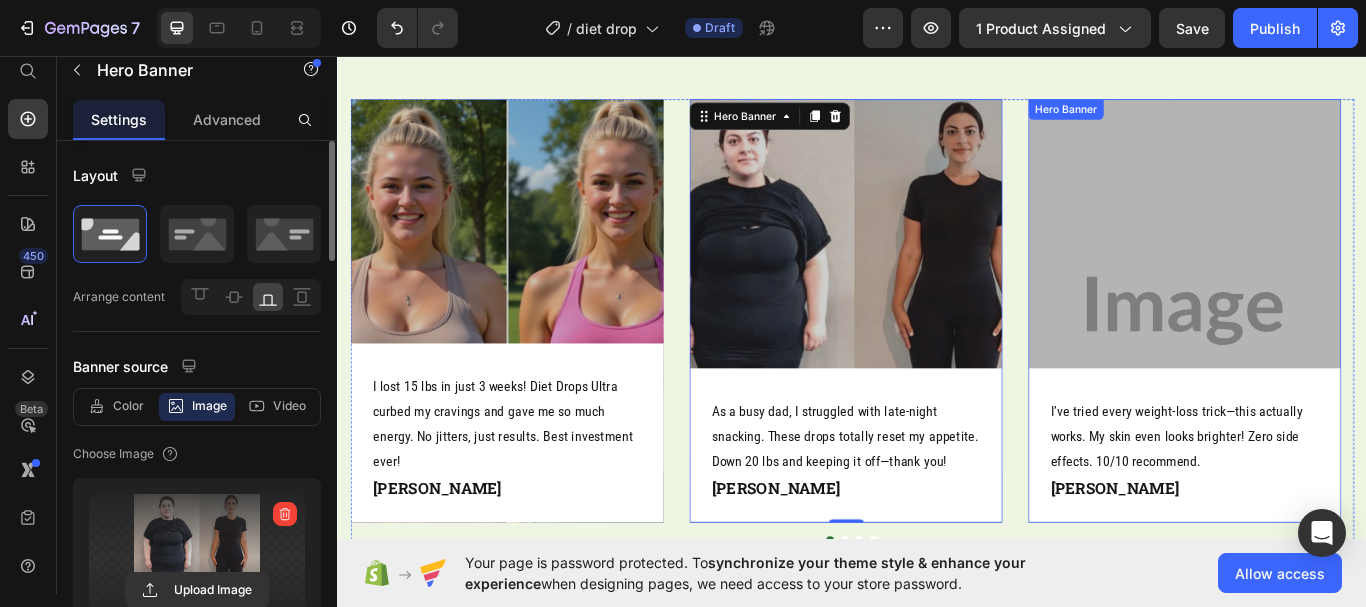 click at bounding box center (1324, 354) 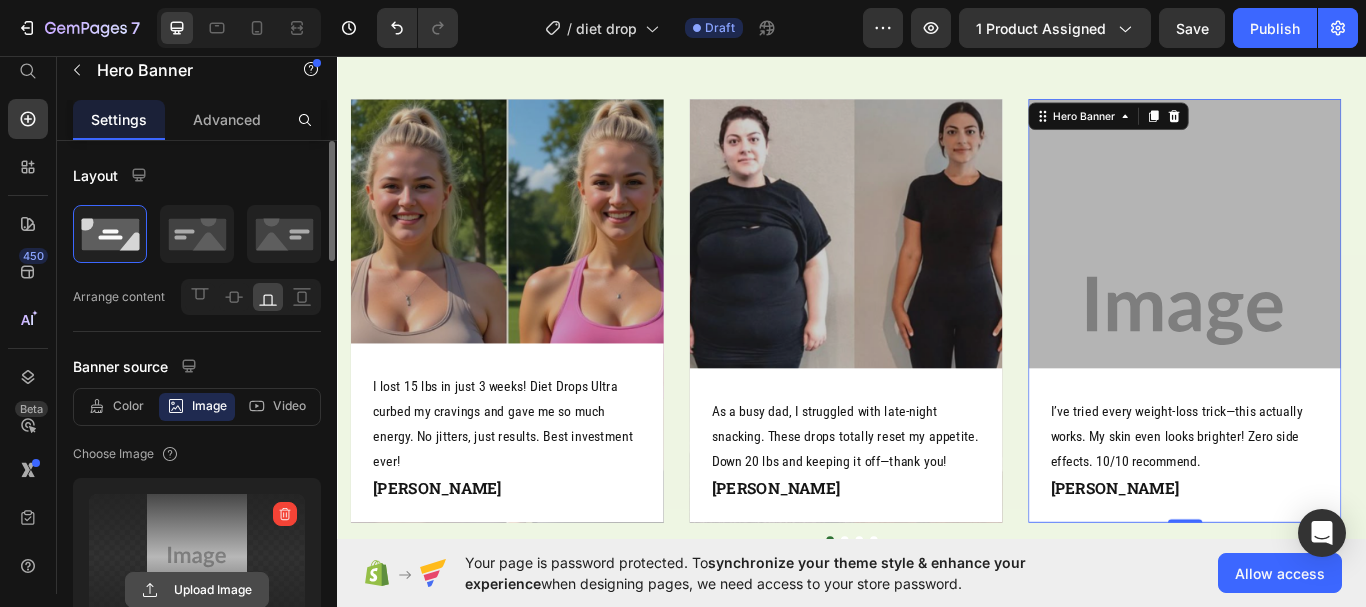 click 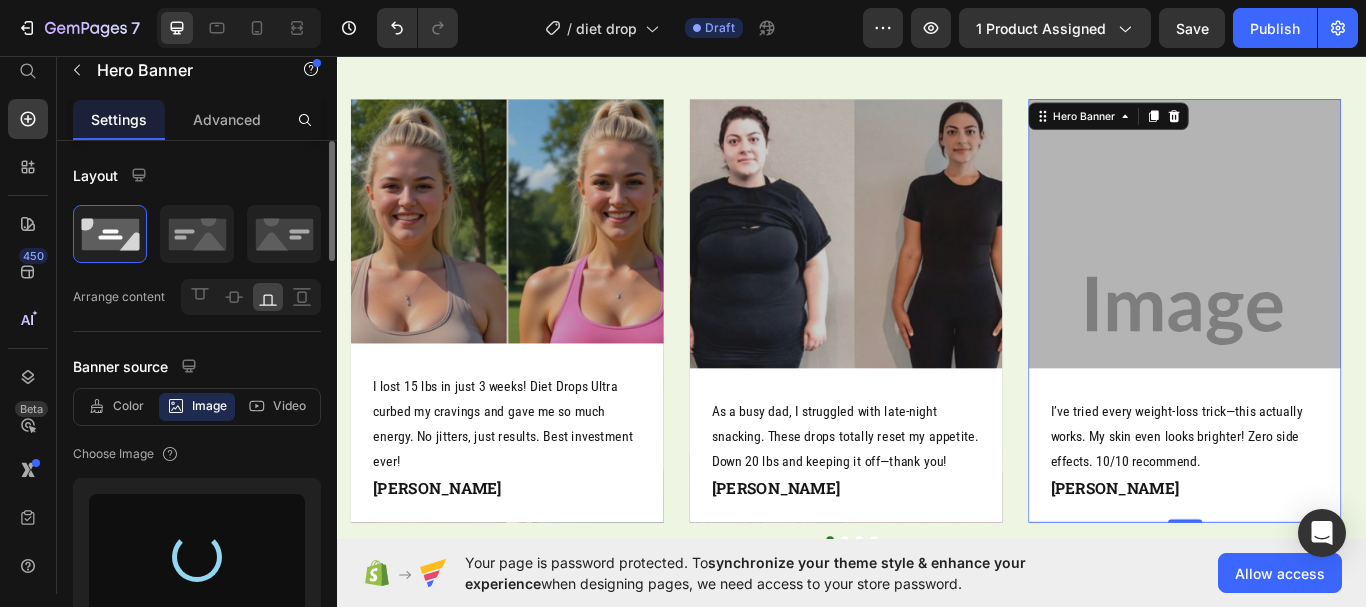 type on "[URL][DOMAIN_NAME]" 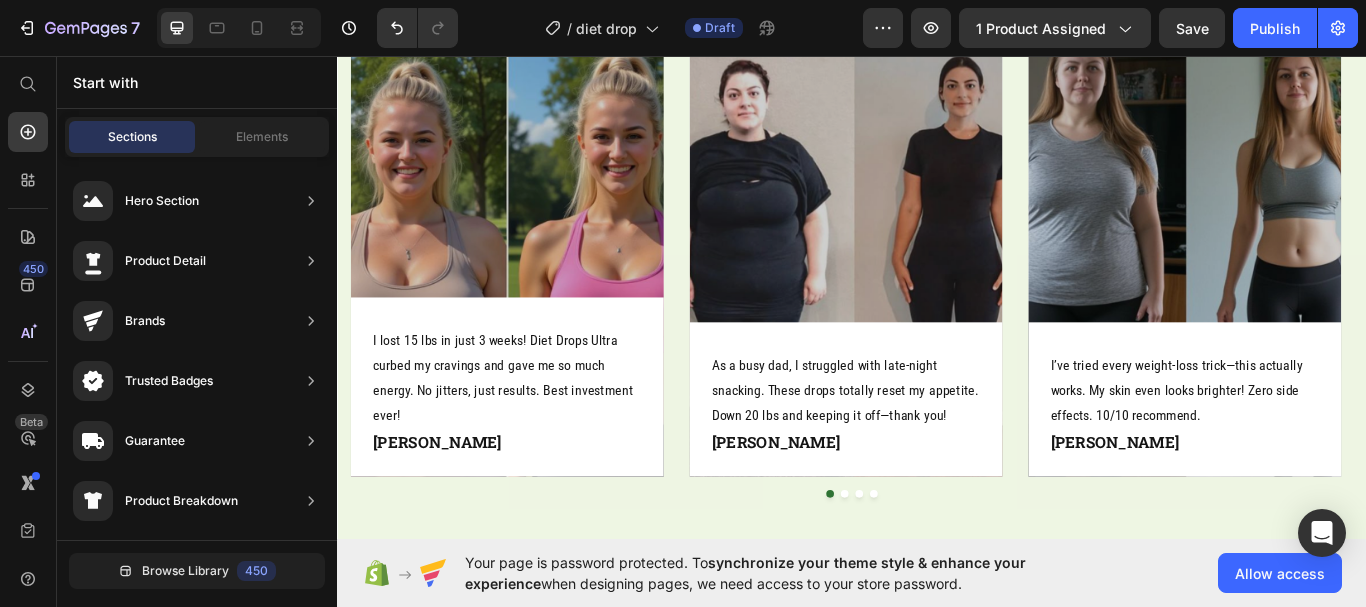 scroll, scrollTop: 0, scrollLeft: 0, axis: both 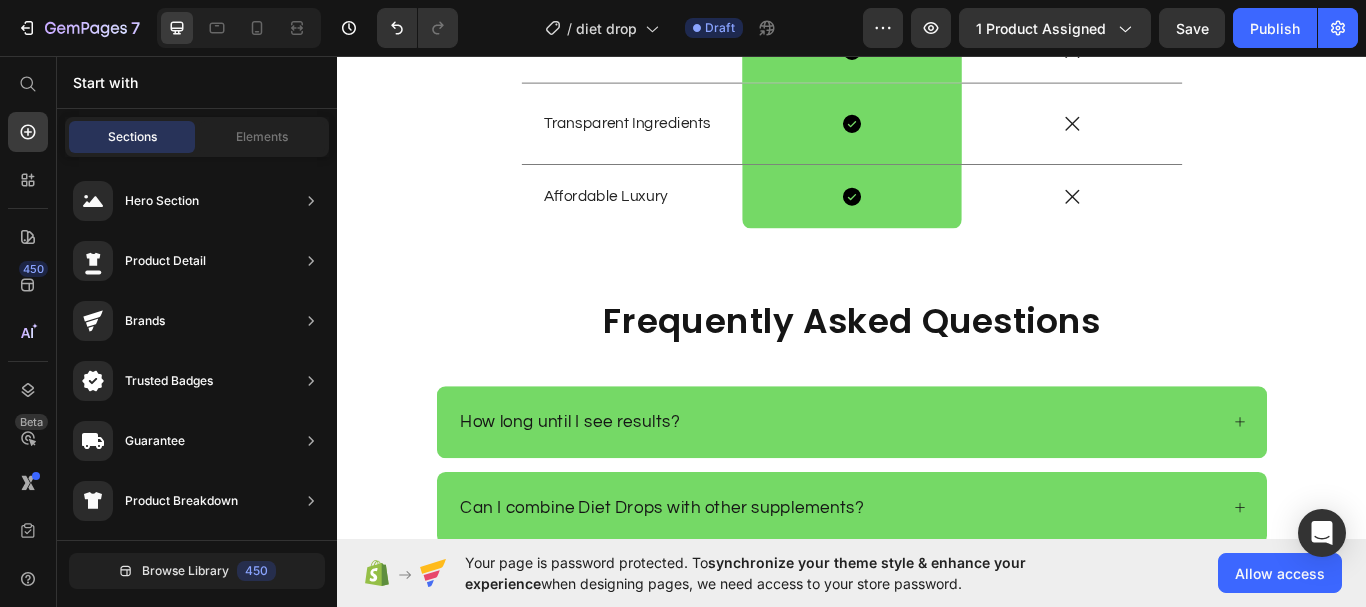 click on "7  Version history  /  diet drop Draft Preview 1 product assigned  Save   Publish" 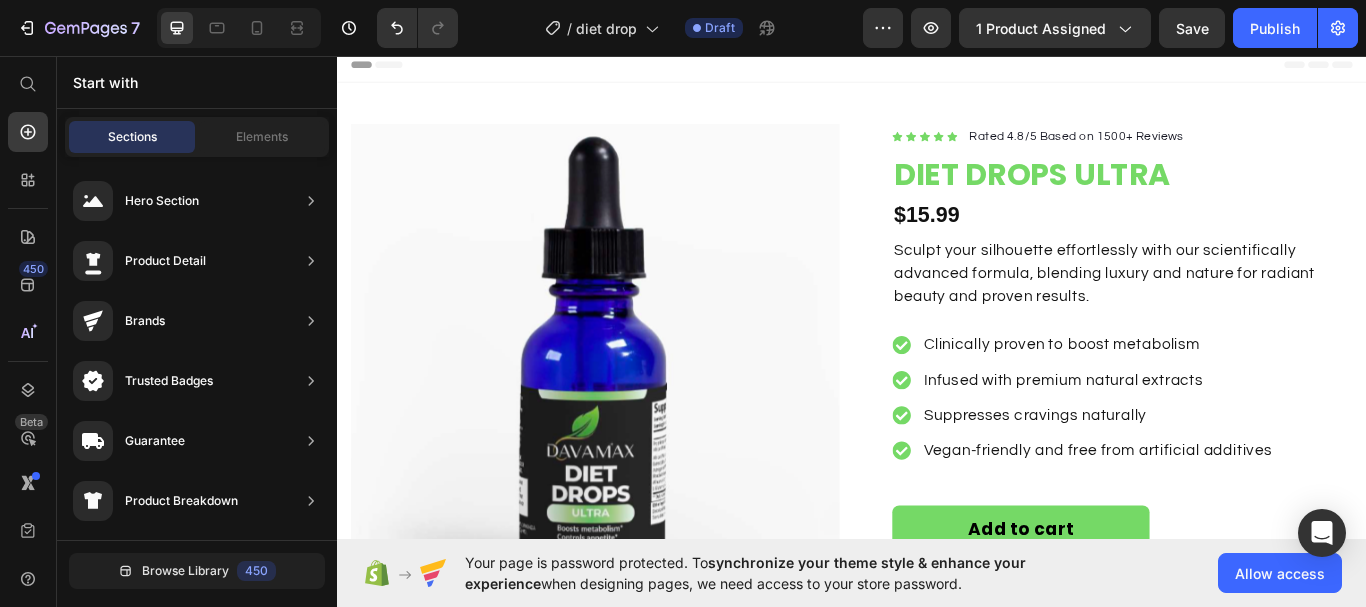 scroll, scrollTop: 0, scrollLeft: 0, axis: both 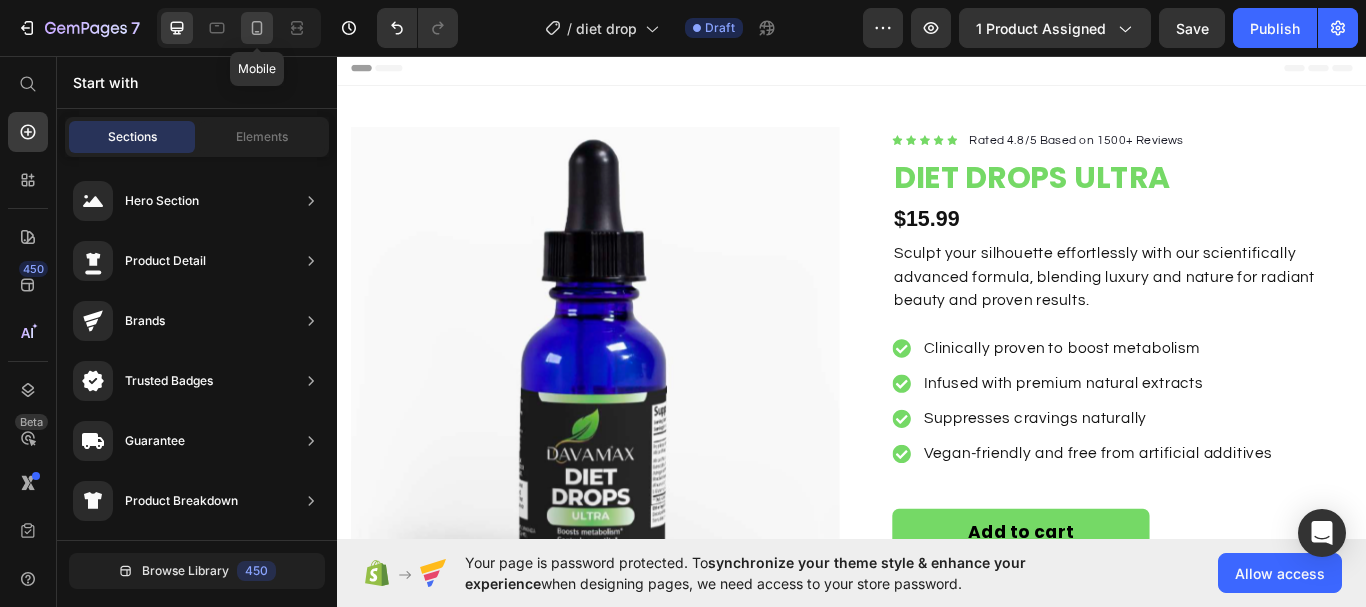 click 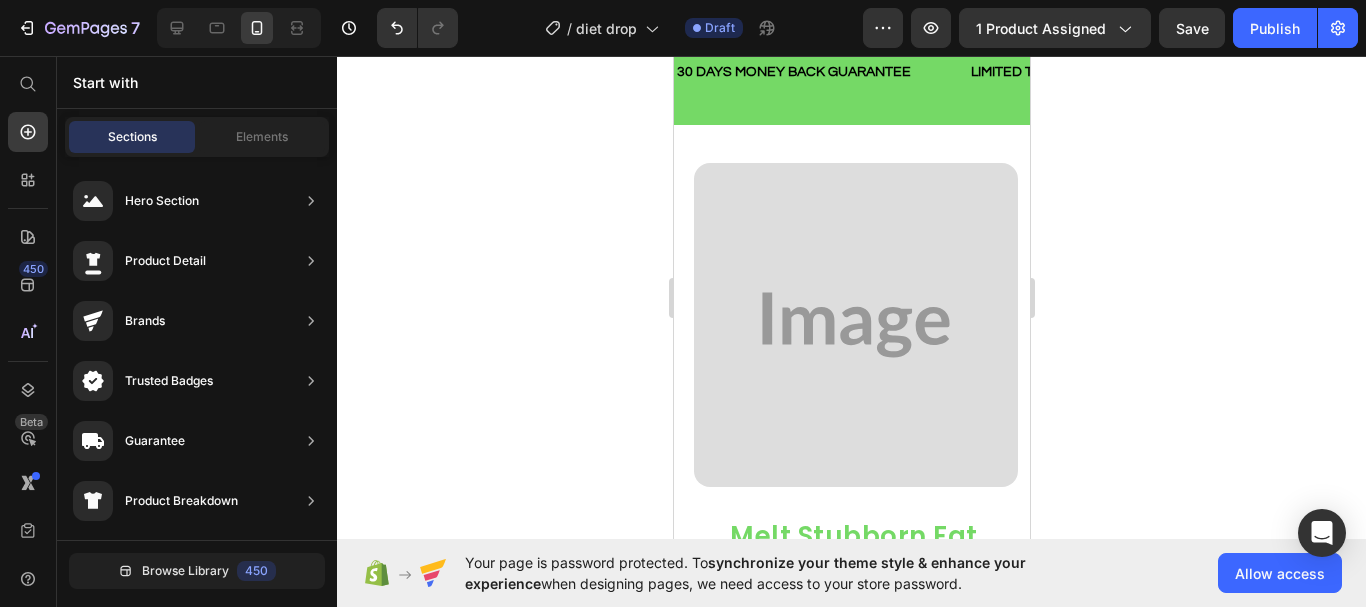 scroll, scrollTop: 1193, scrollLeft: 0, axis: vertical 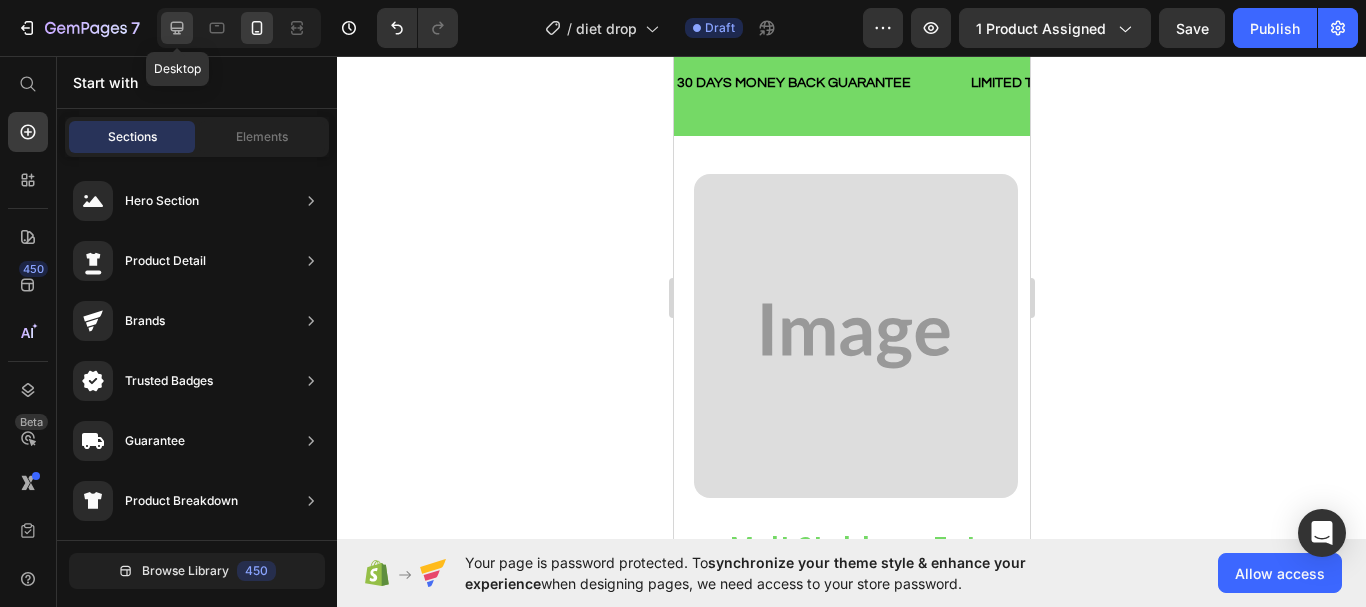 click 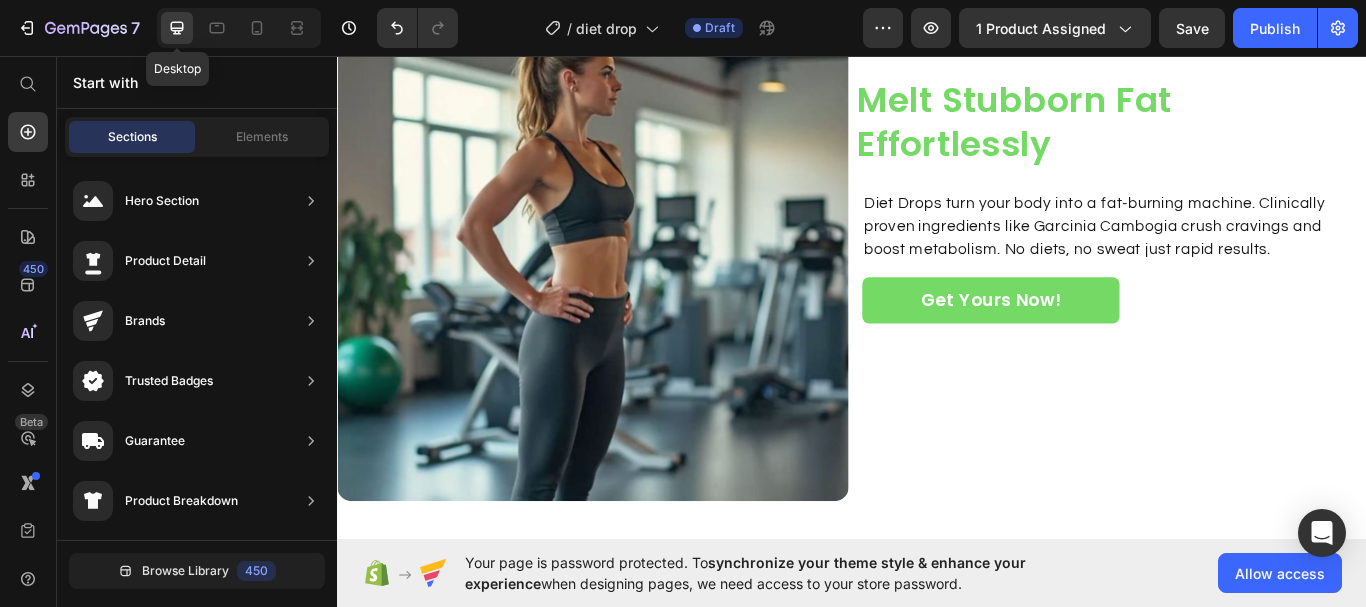 scroll, scrollTop: 1192, scrollLeft: 0, axis: vertical 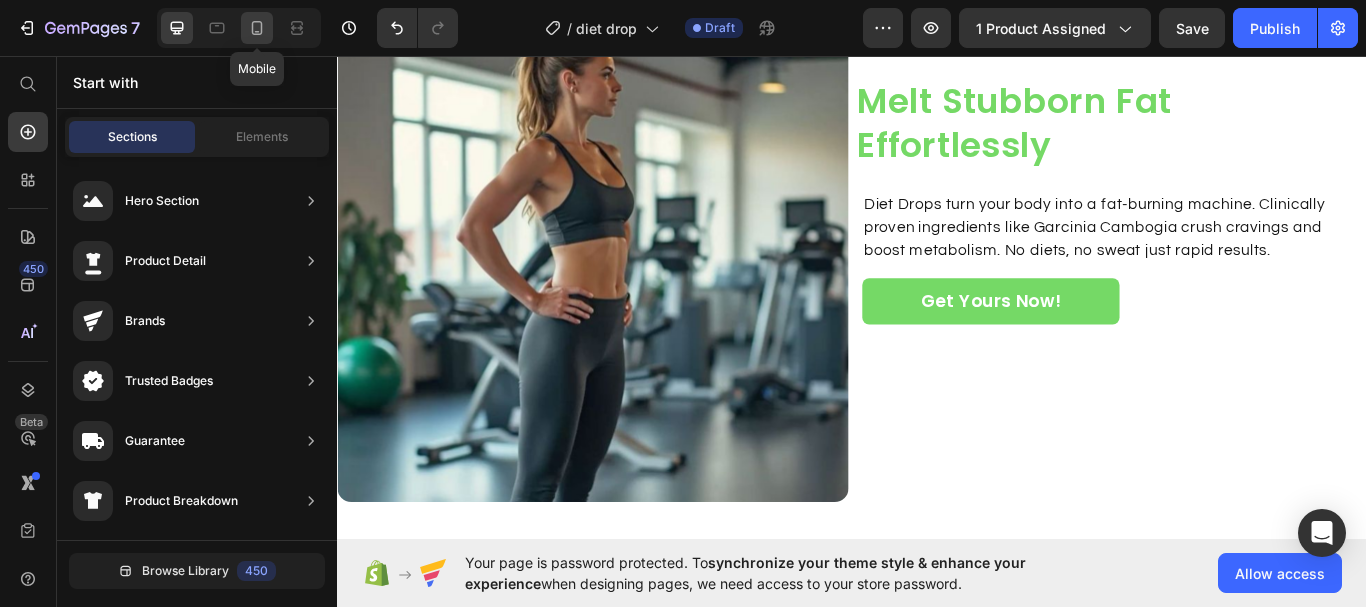 click 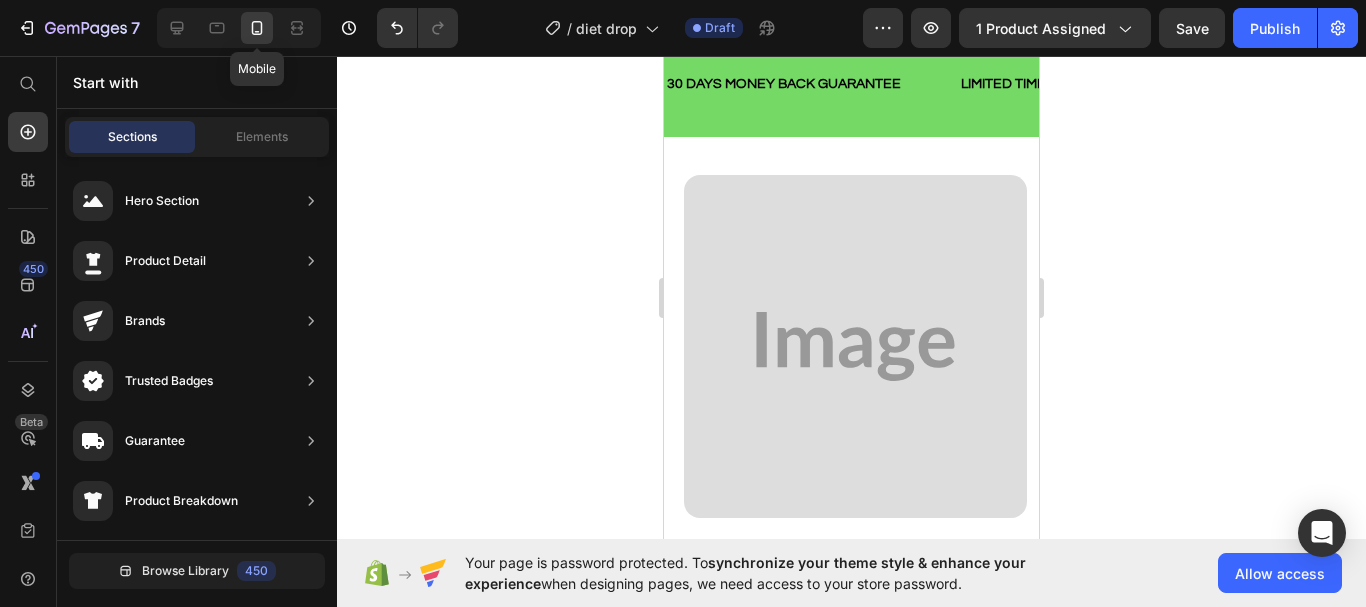scroll, scrollTop: 1048, scrollLeft: 0, axis: vertical 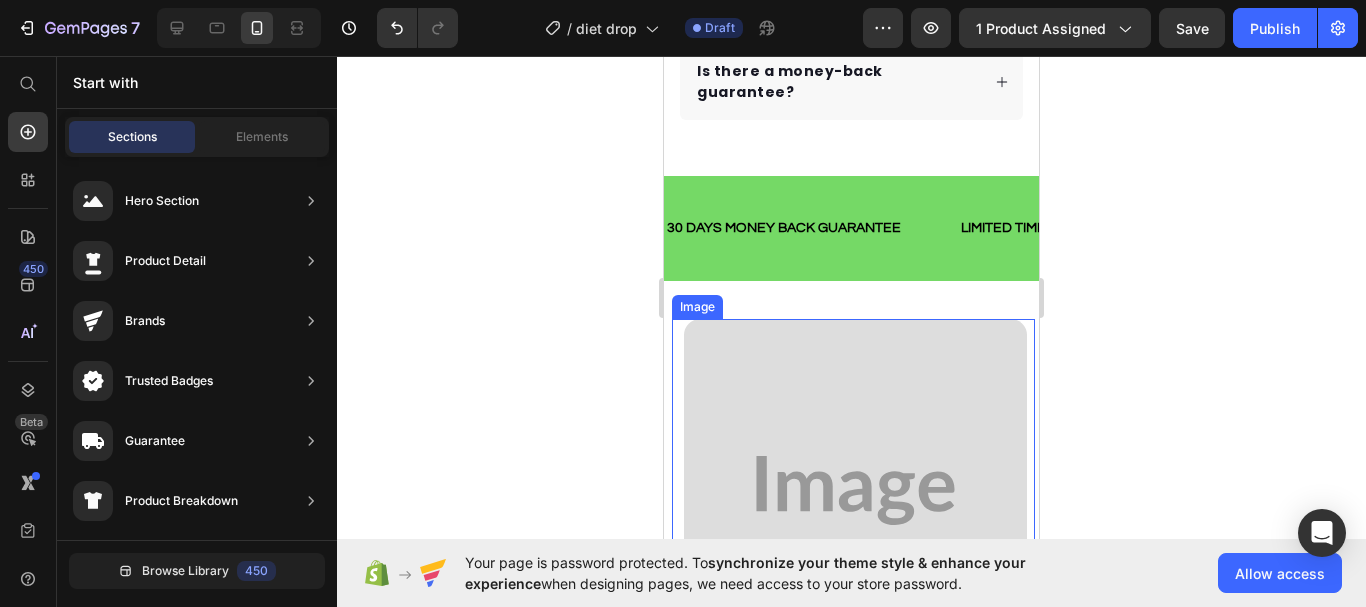 click at bounding box center [853, 490] 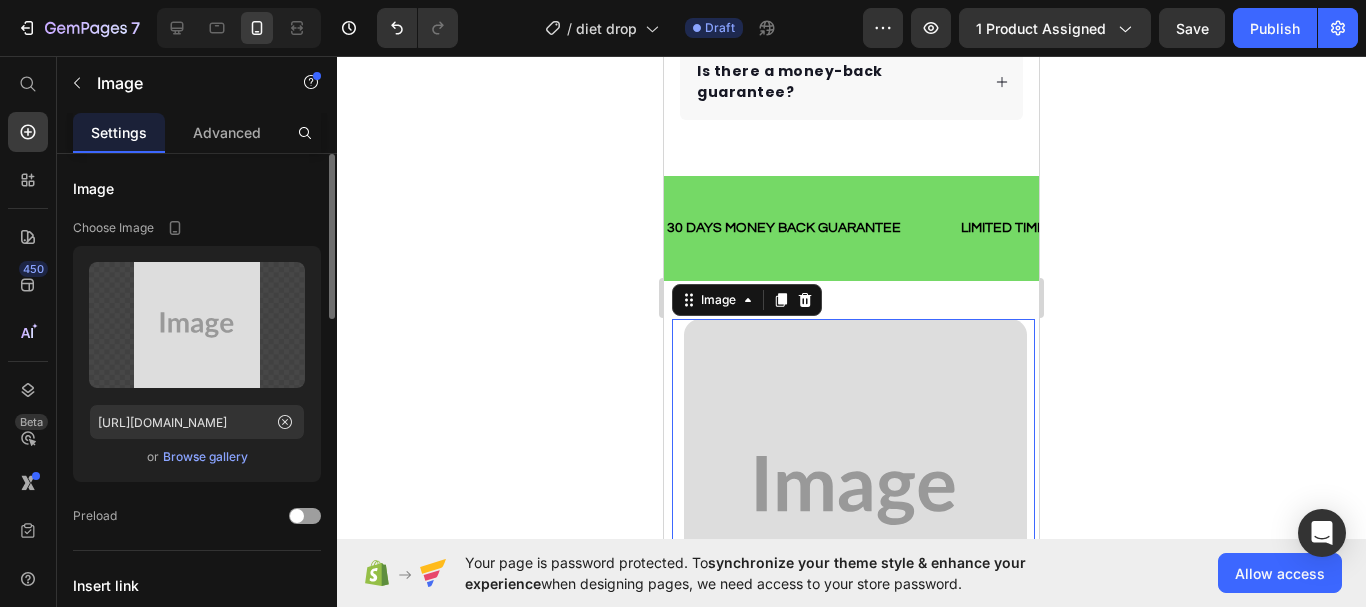 click on "Browse gallery" at bounding box center (205, 457) 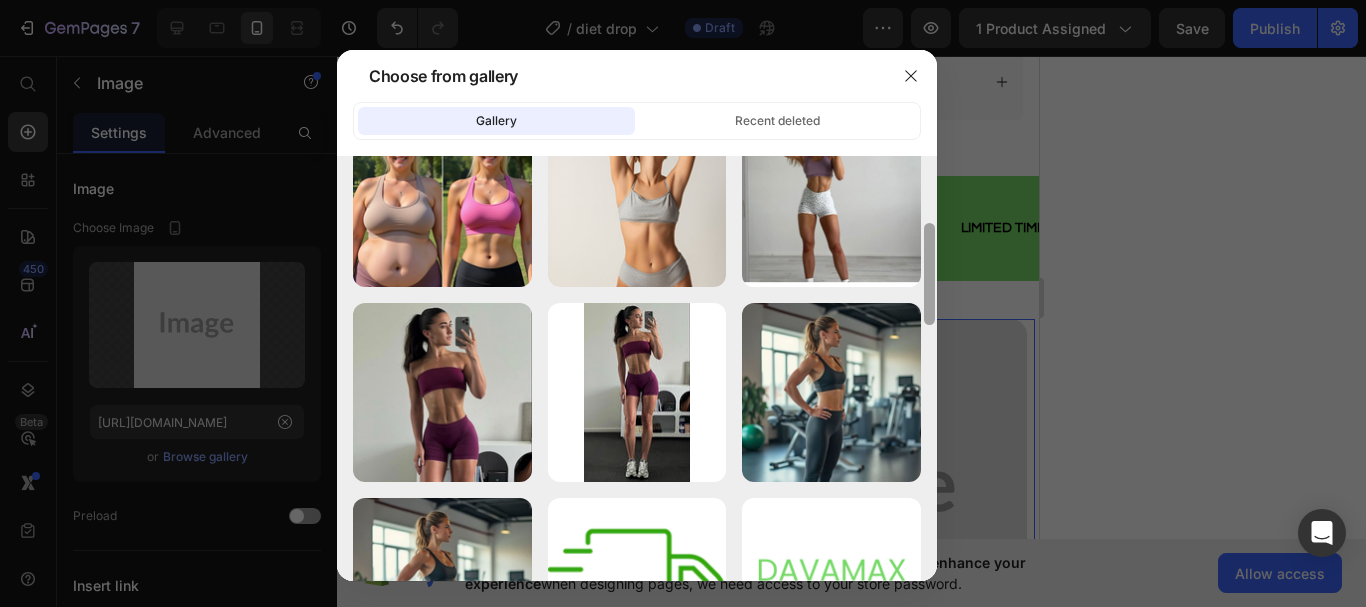 drag, startPoint x: 930, startPoint y: 244, endPoint x: 932, endPoint y: 307, distance: 63.03174 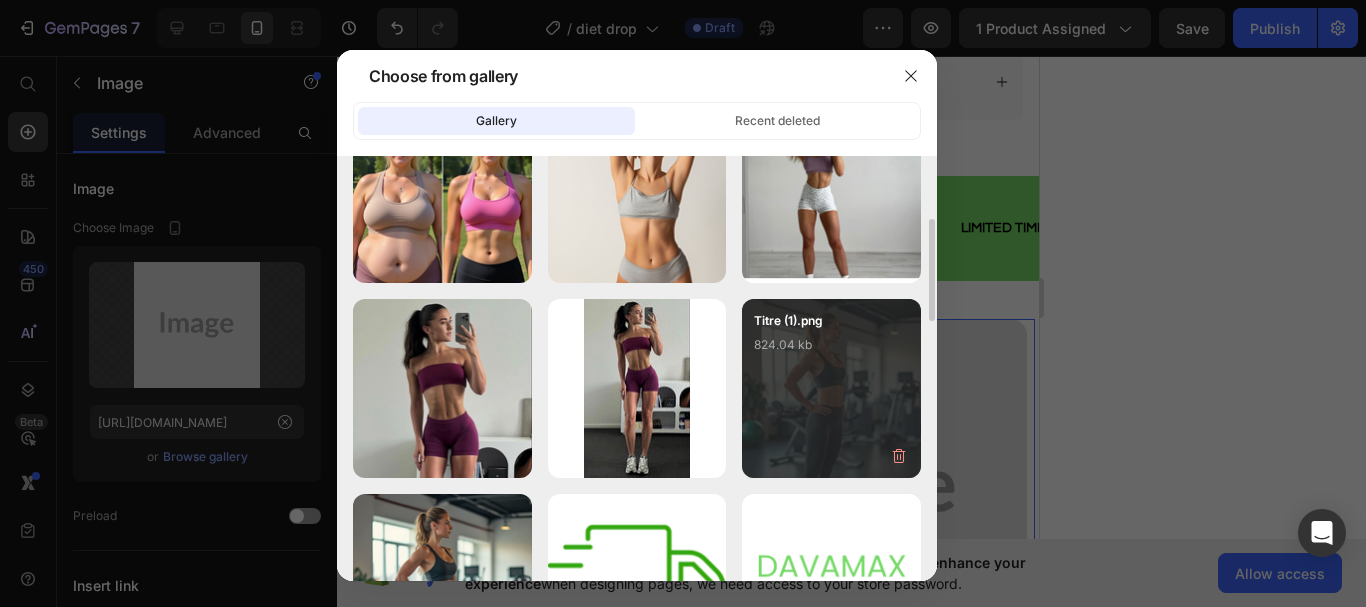 click on "824.04 kb" at bounding box center [831, 345] 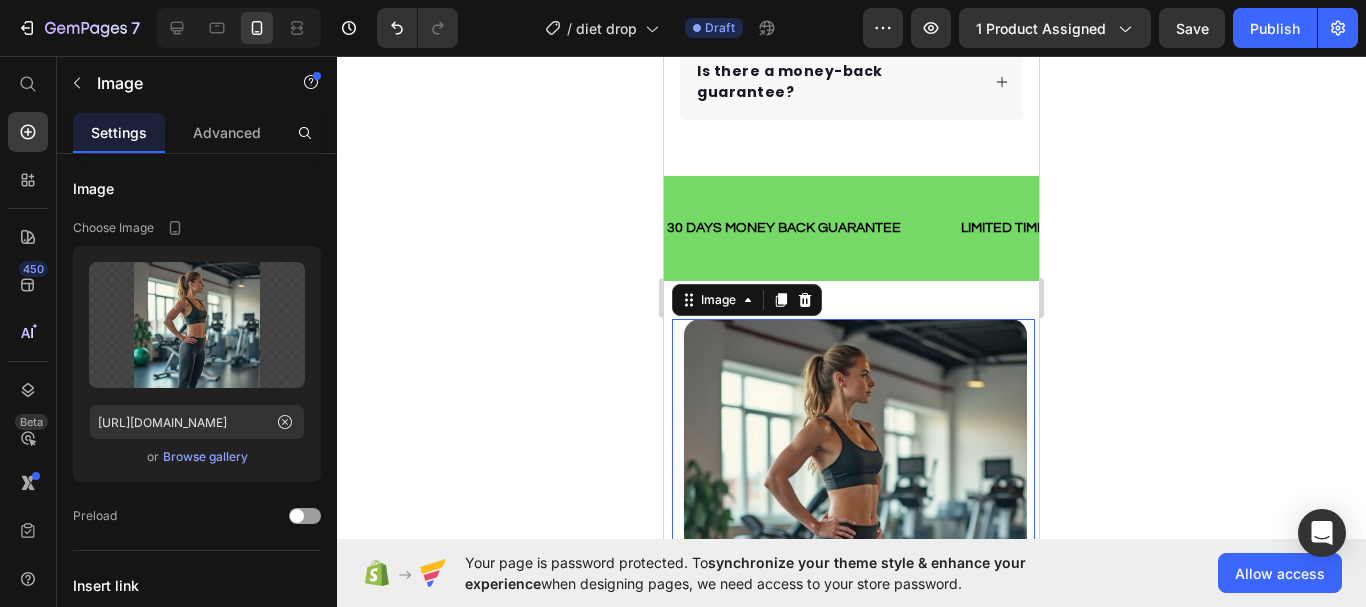 click 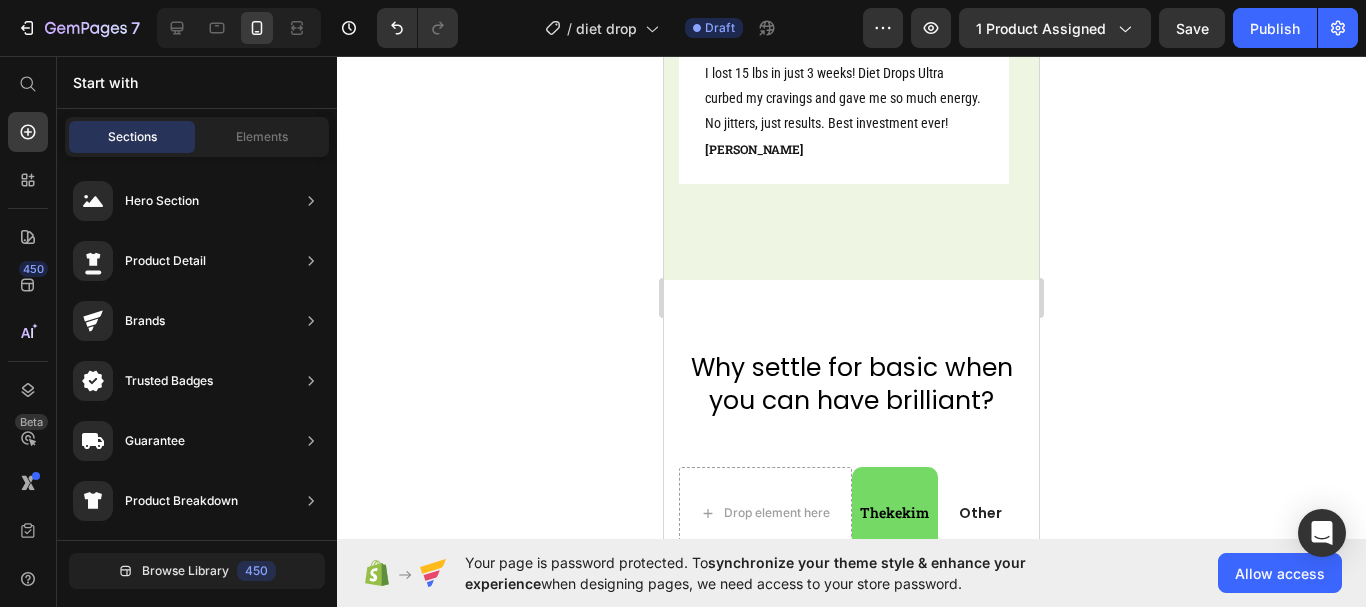 scroll, scrollTop: 2595, scrollLeft: 0, axis: vertical 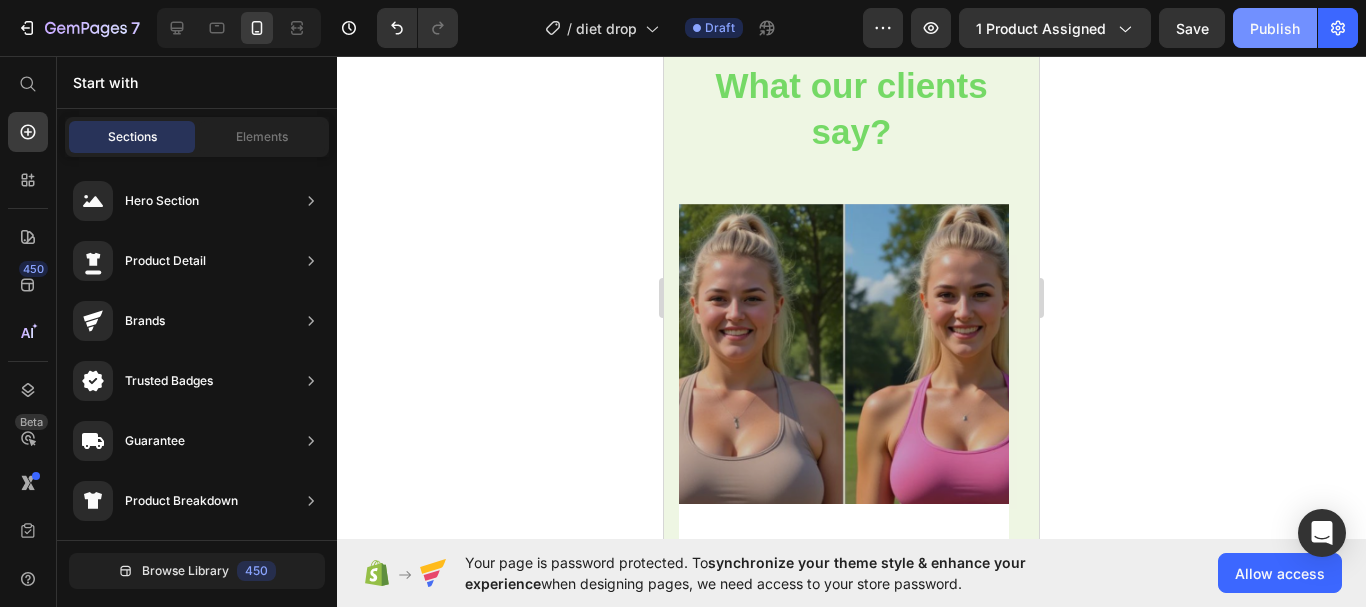 click on "Publish" at bounding box center (1275, 28) 